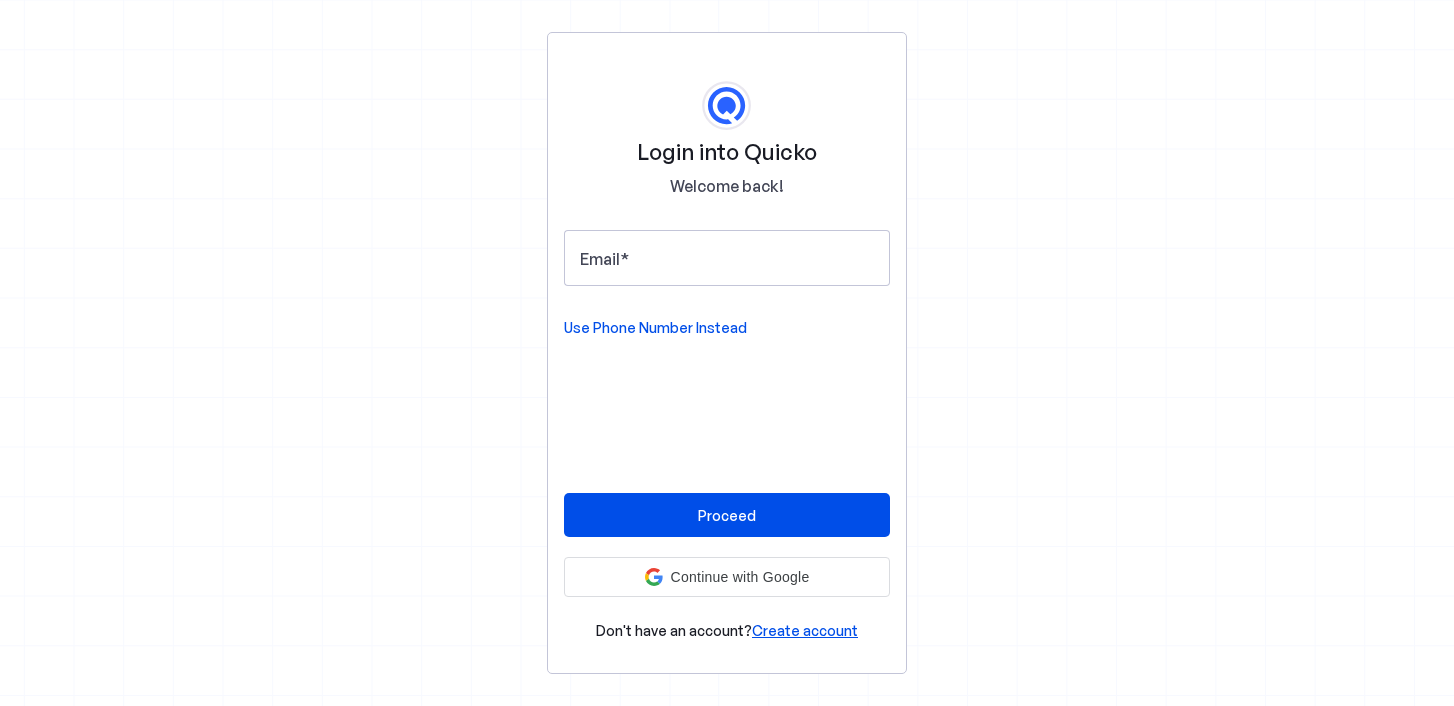 click on "Login into Quicko  Welcome back!  Email Use Phone Number Instead Proceed Continue with Google Continue with Google. Opens in new tab Don't have an account?  Create account" at bounding box center (727, 353) 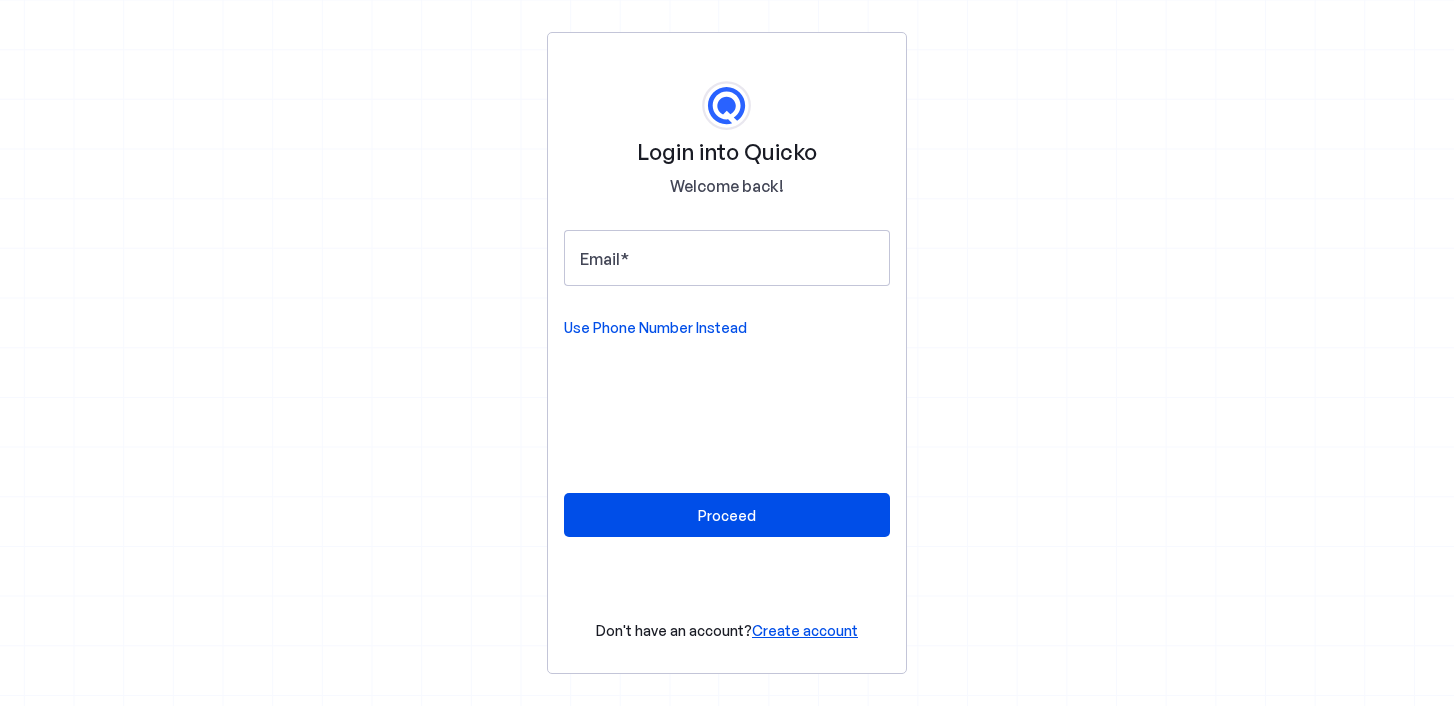 click on "Use Phone Number Instead" at bounding box center [655, 328] 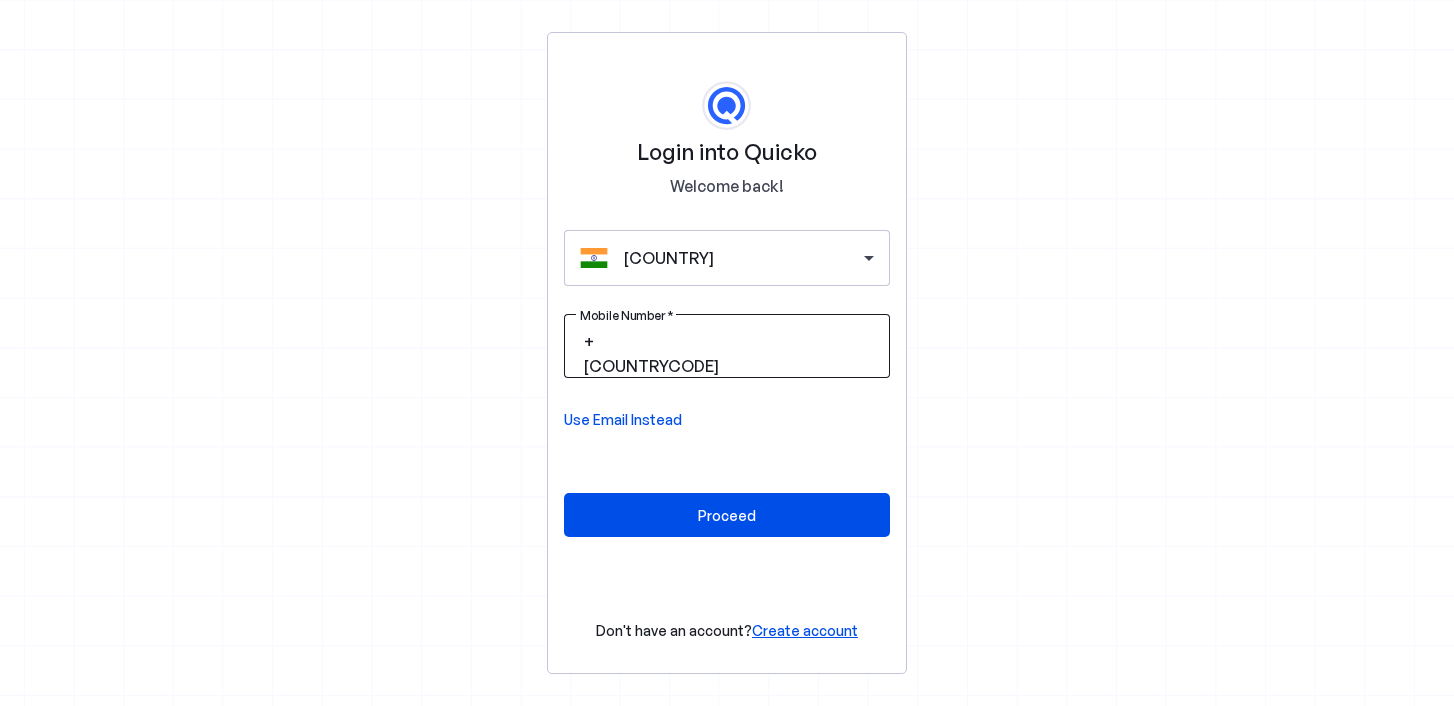 click at bounding box center [798, 342] 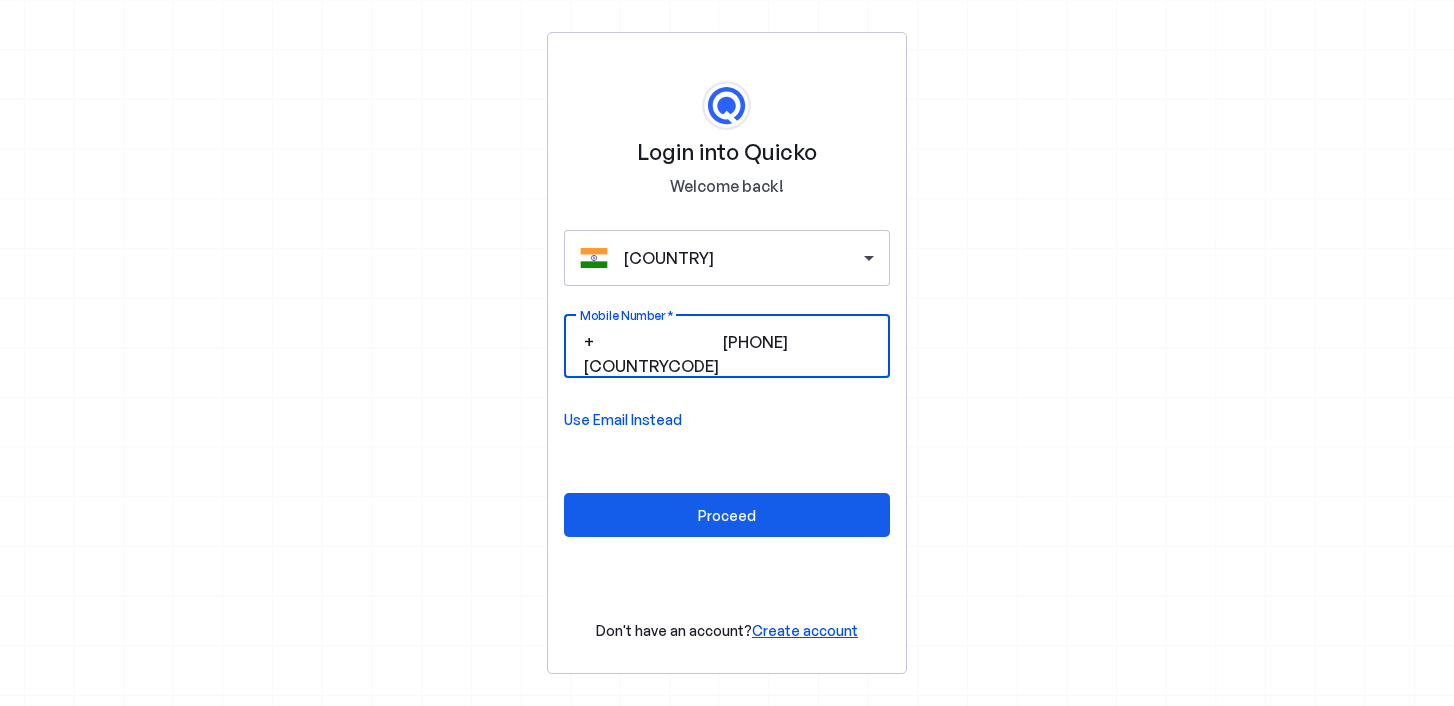 type on "8895805757" 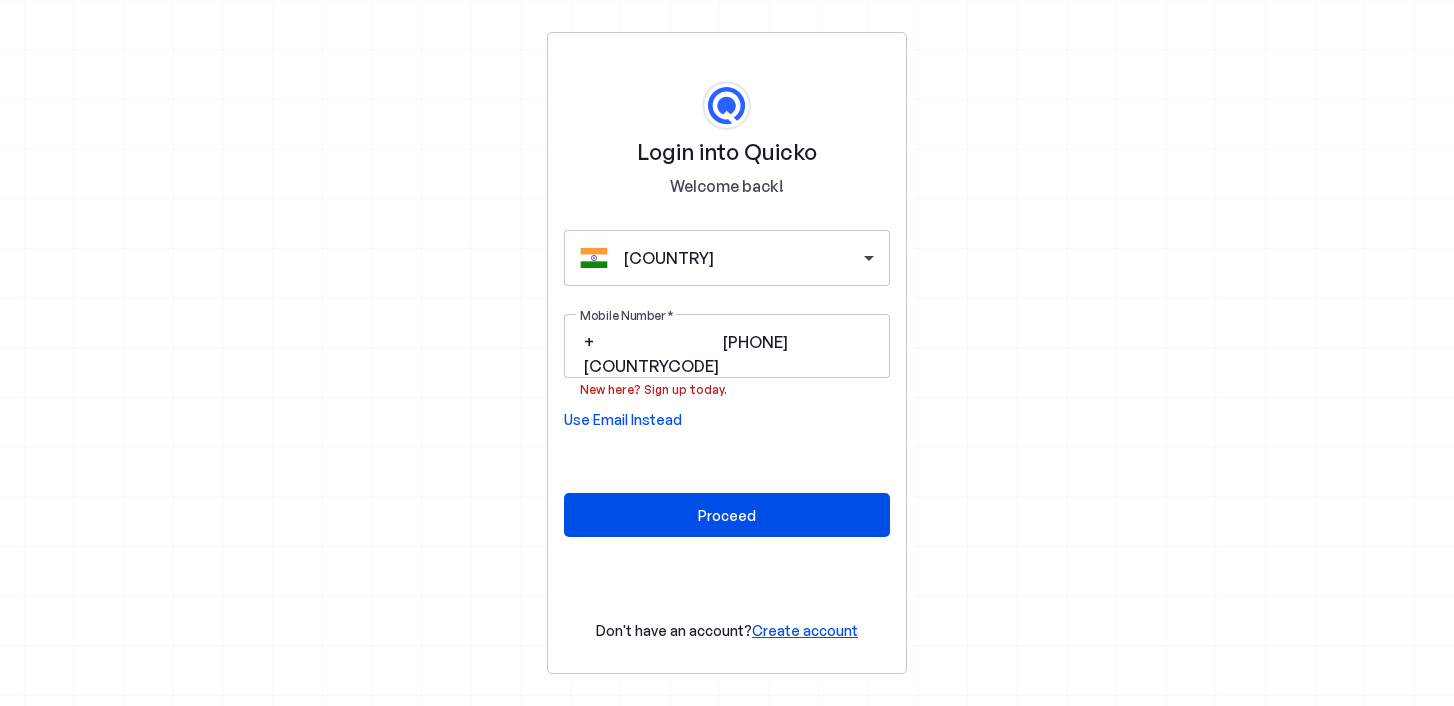 click on "Create account" at bounding box center [805, 630] 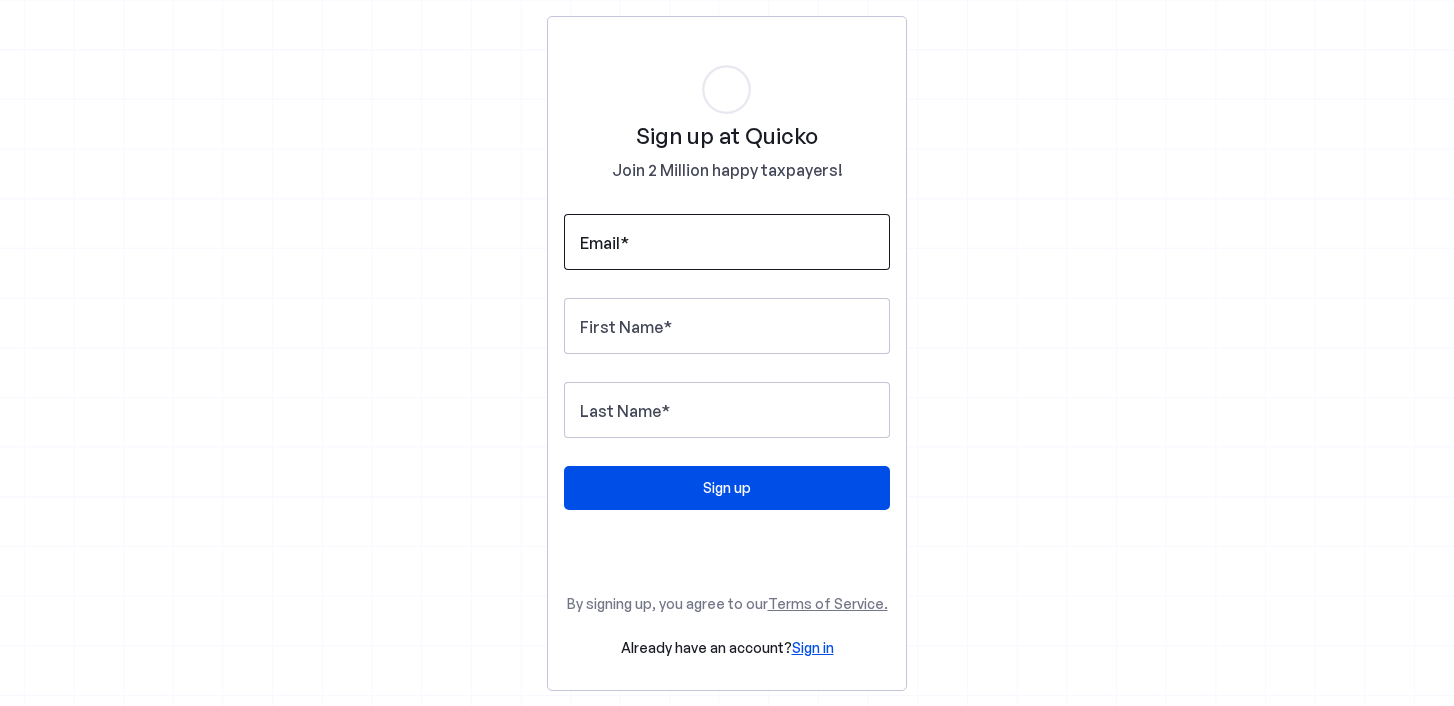 click on "Email" at bounding box center [727, 242] 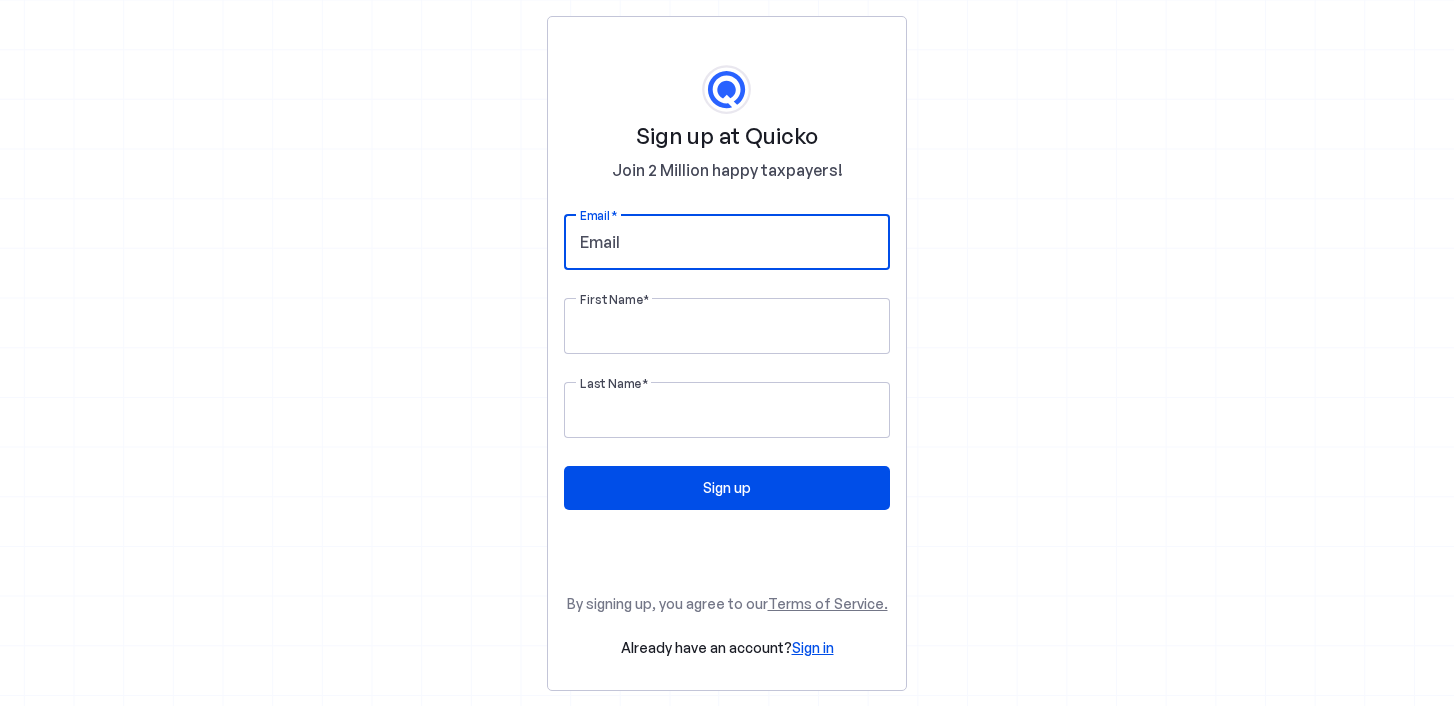 type on "shashankshekhar.das322@gmail.com" 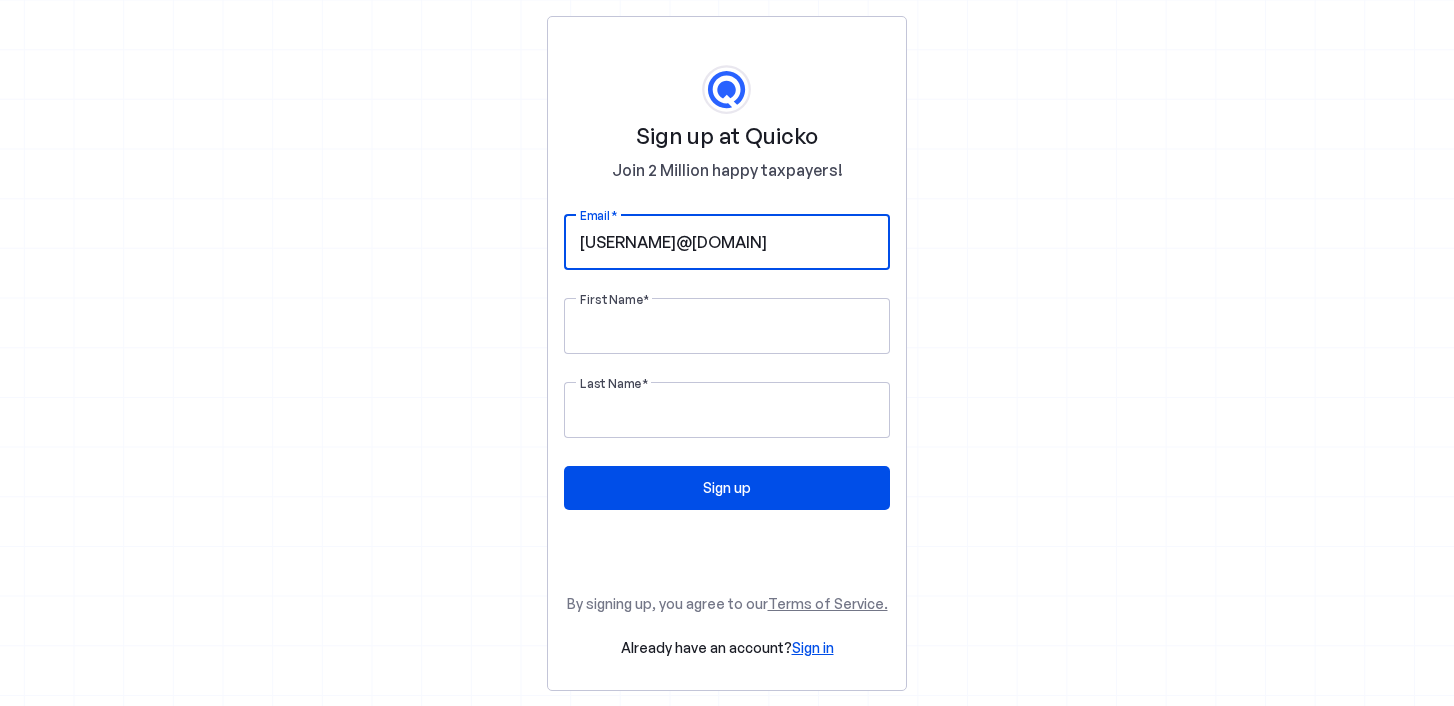 type on "shashank" 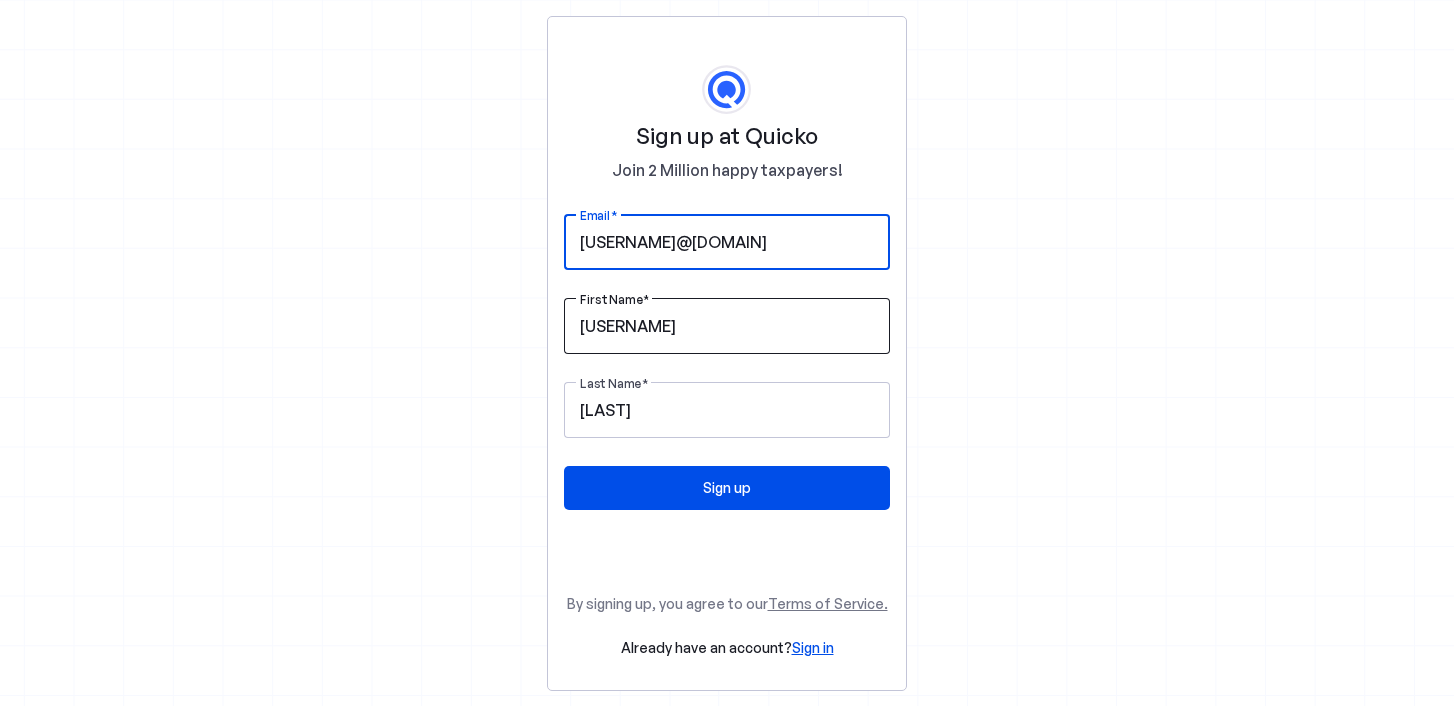 click on "shashank" at bounding box center [727, 326] 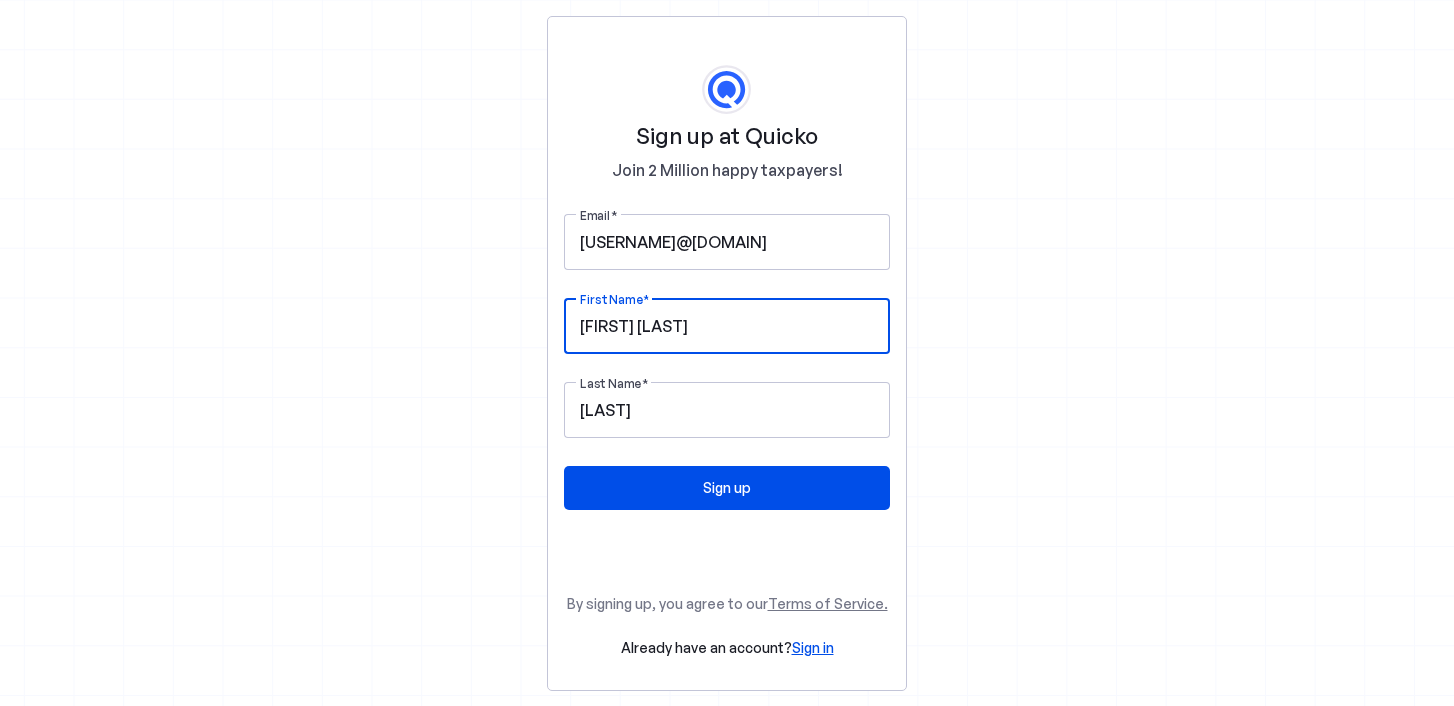 type on "SASANKA SEKHAR" 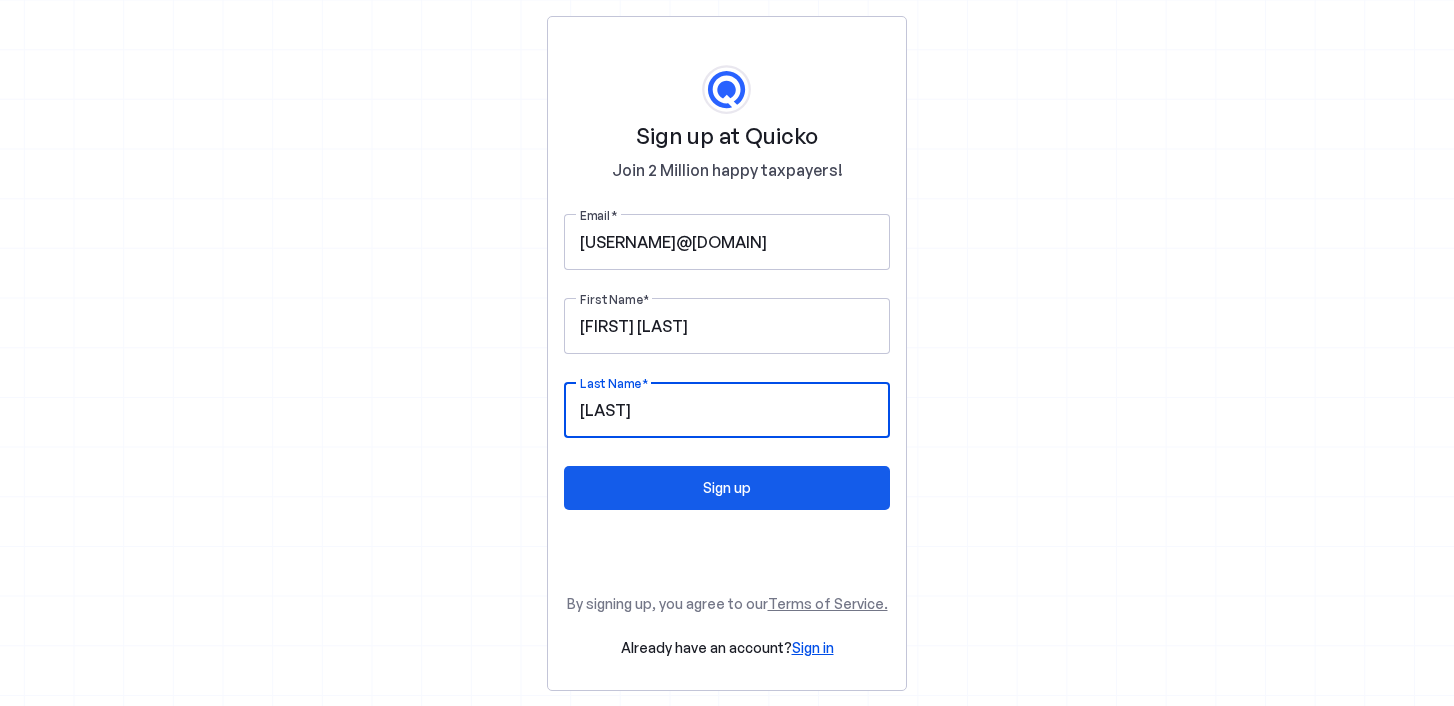 type on "[NAME]" 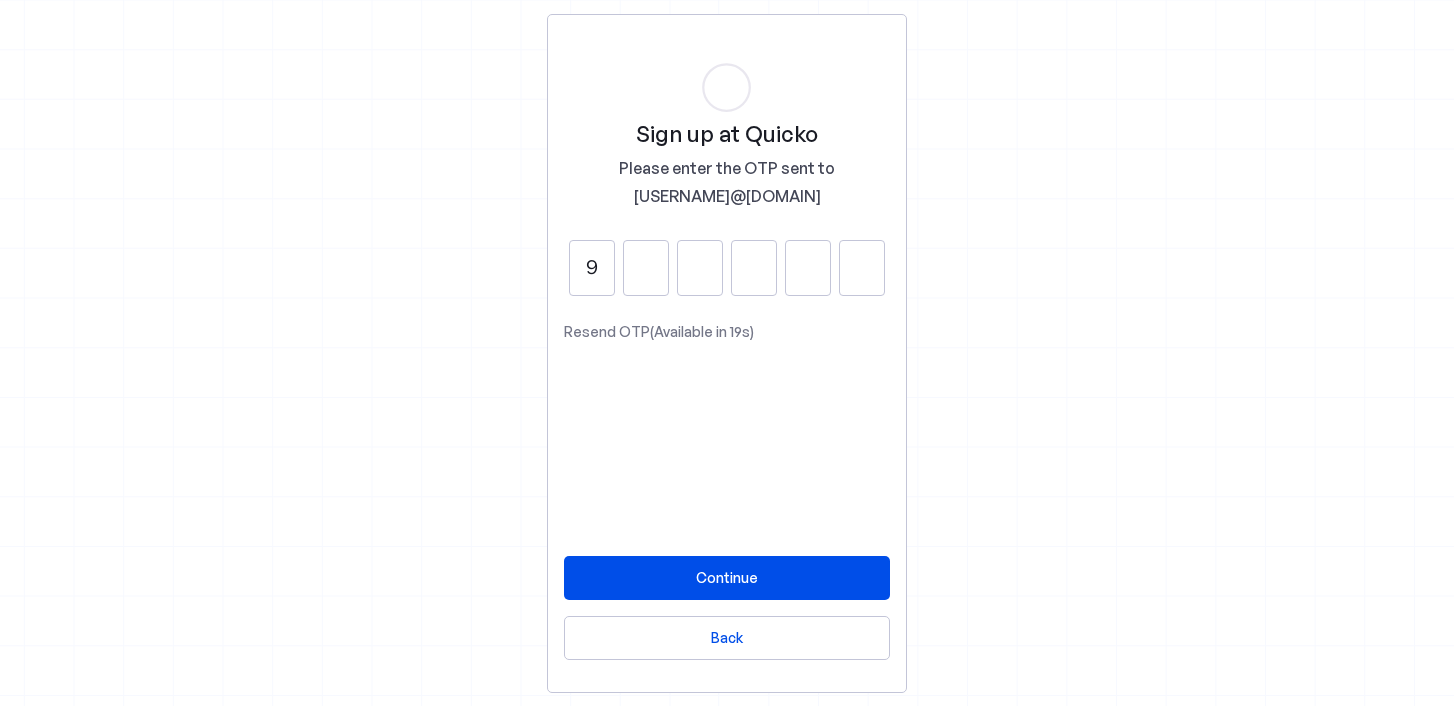 type on "9" 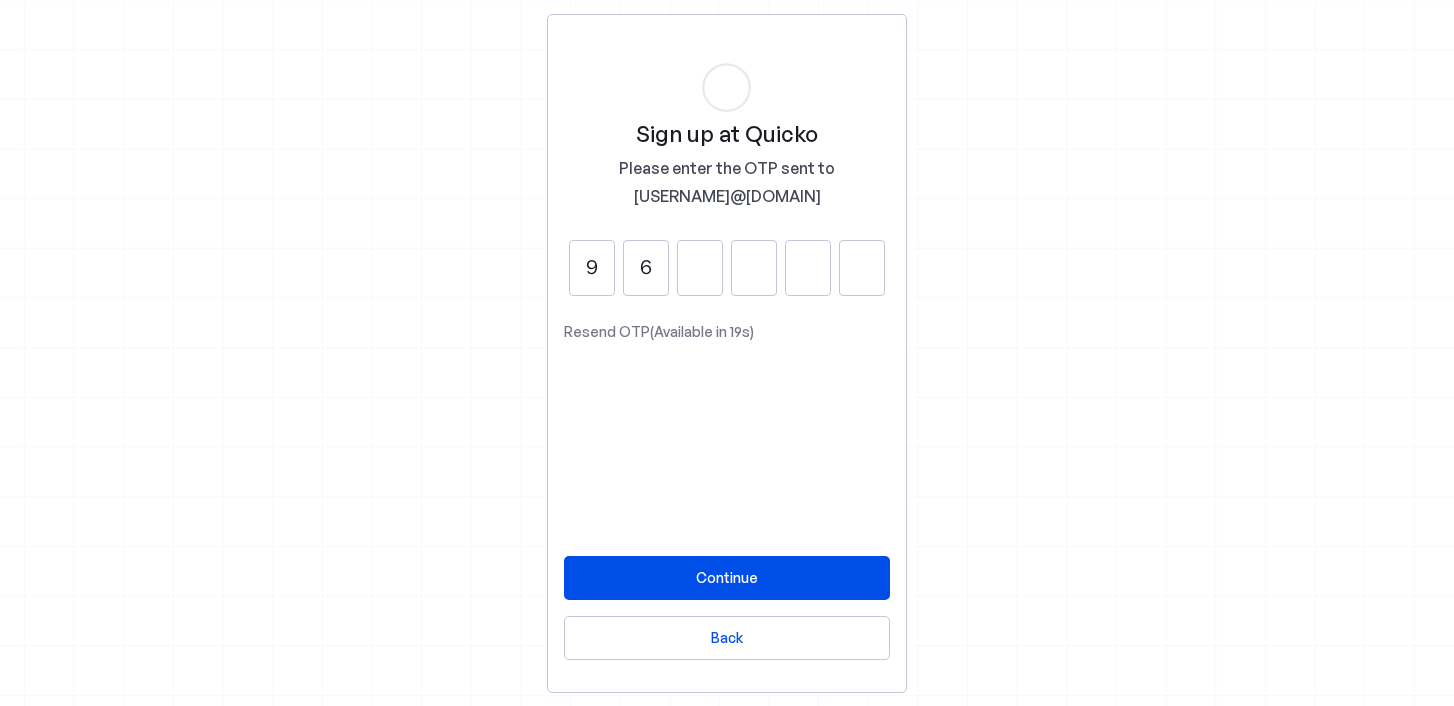 type on "6" 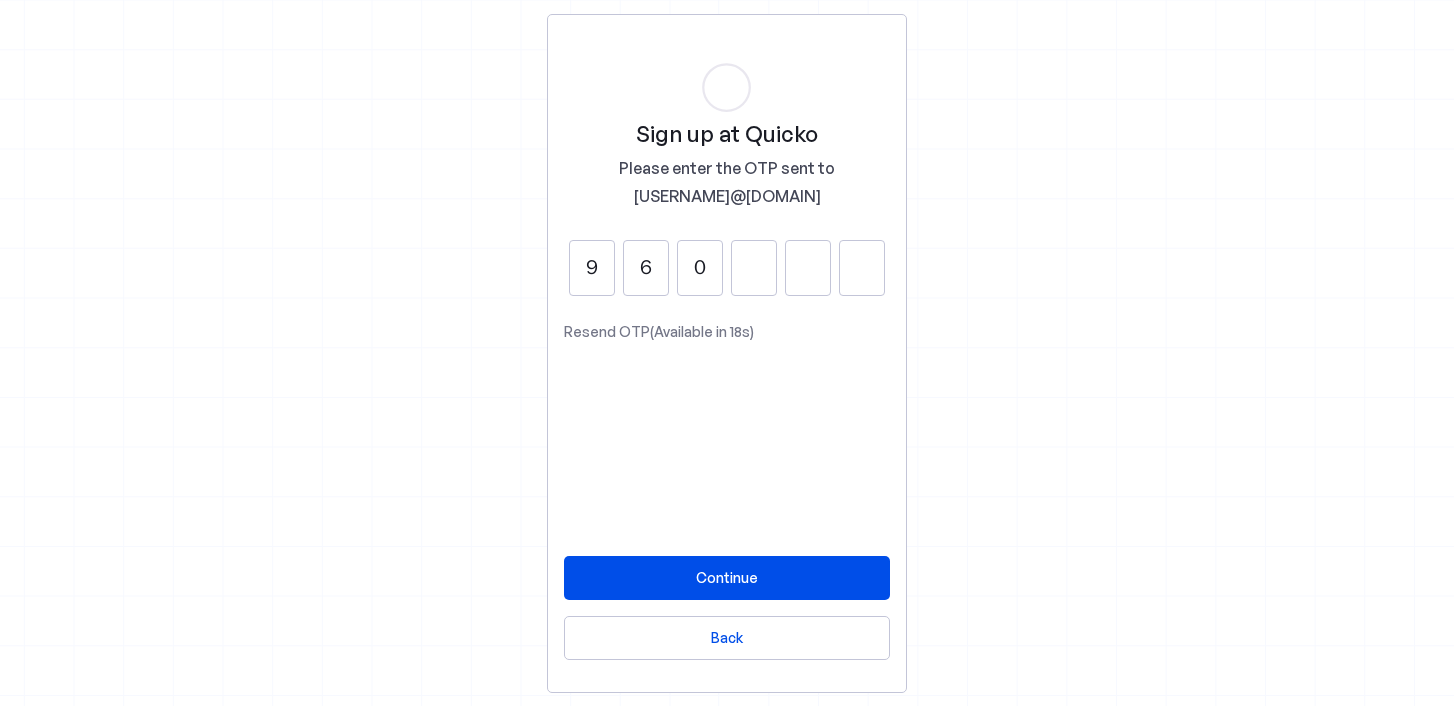 type on "0" 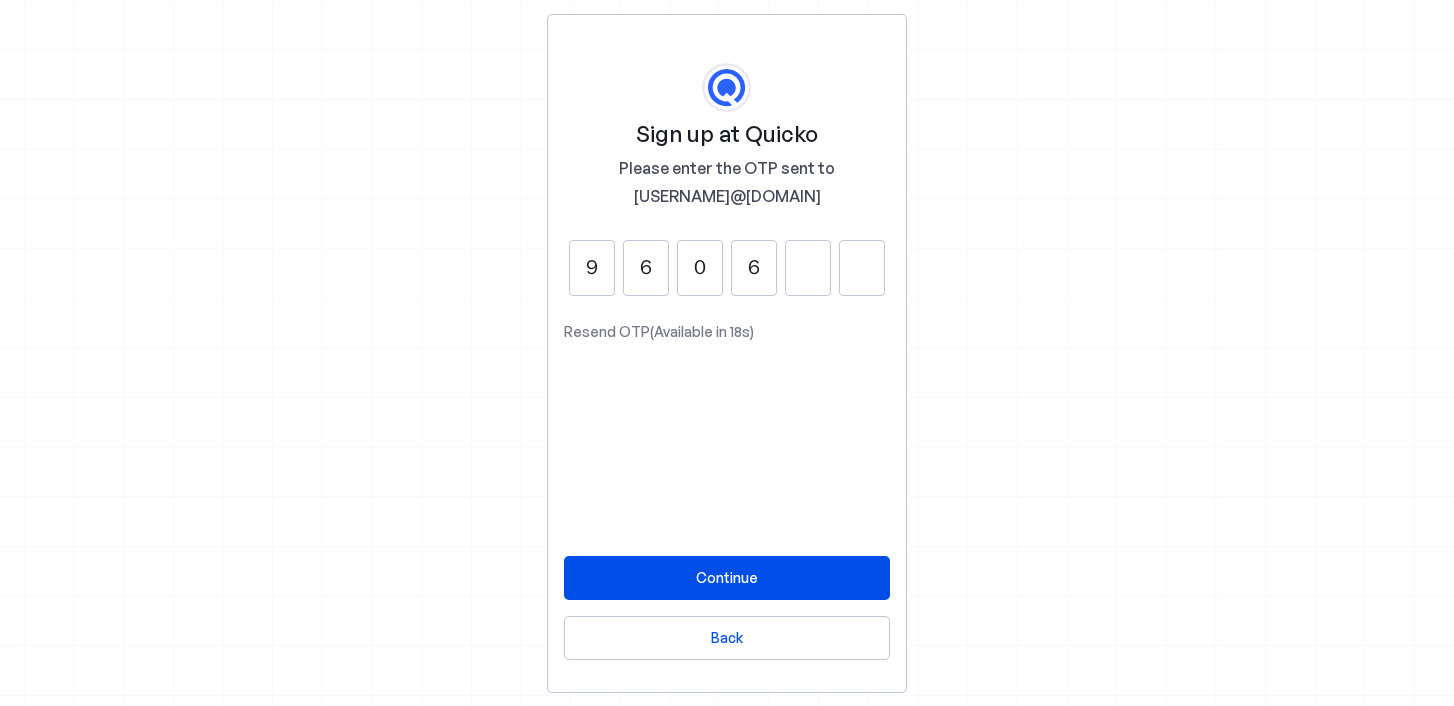 type on "6" 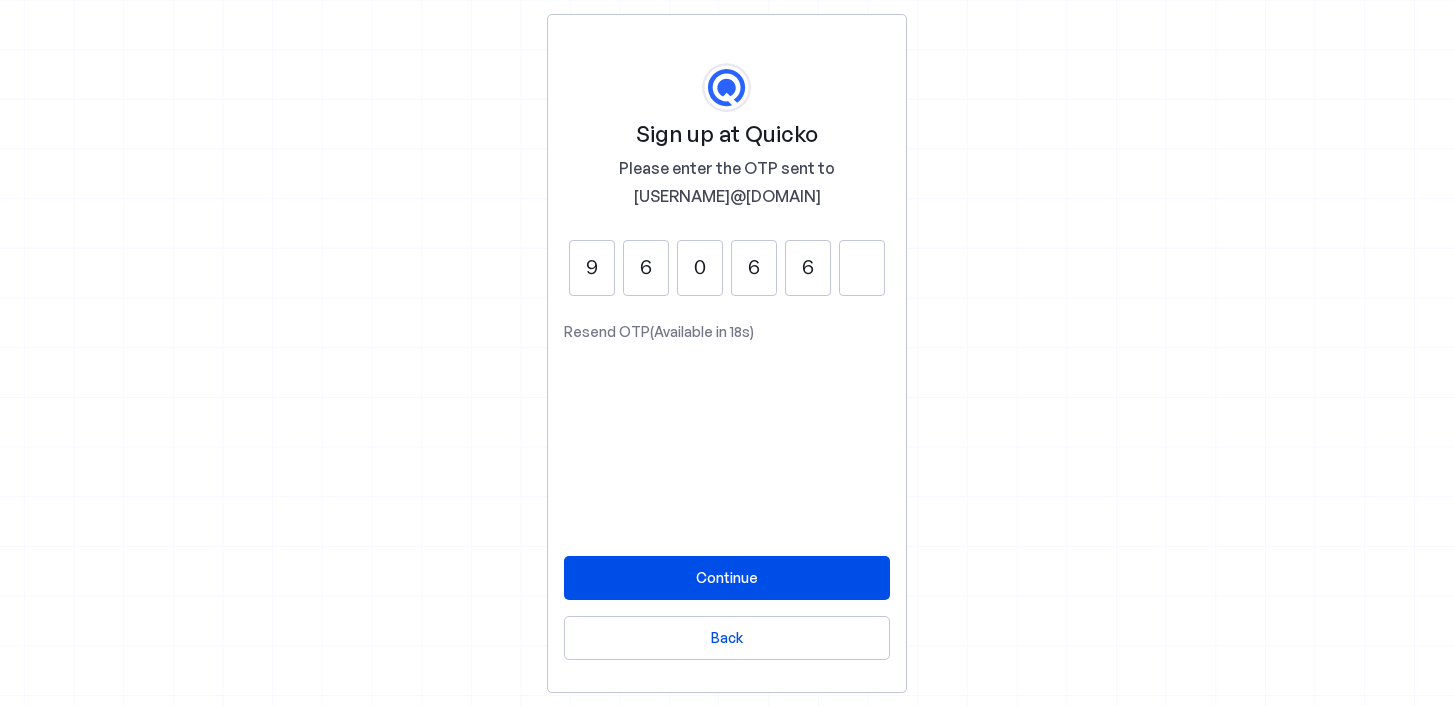 type on "6" 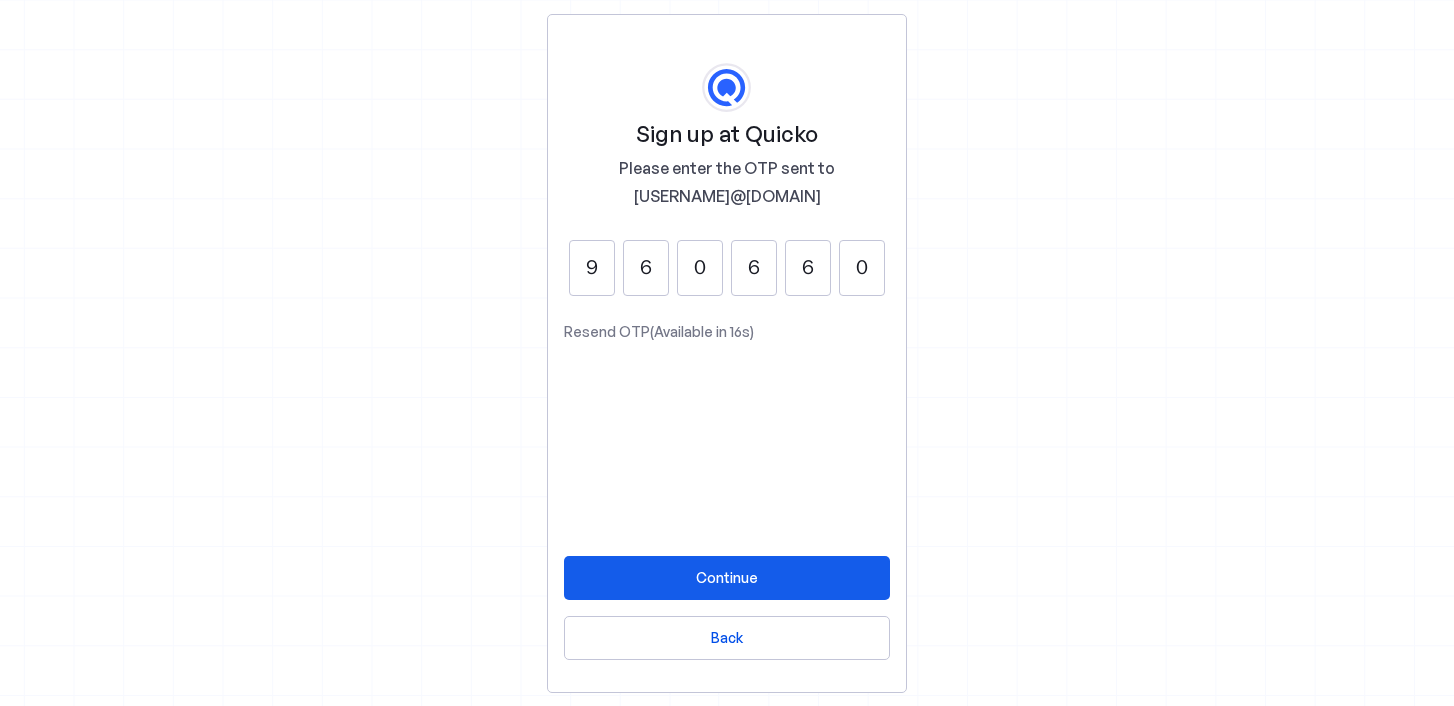 type on "0" 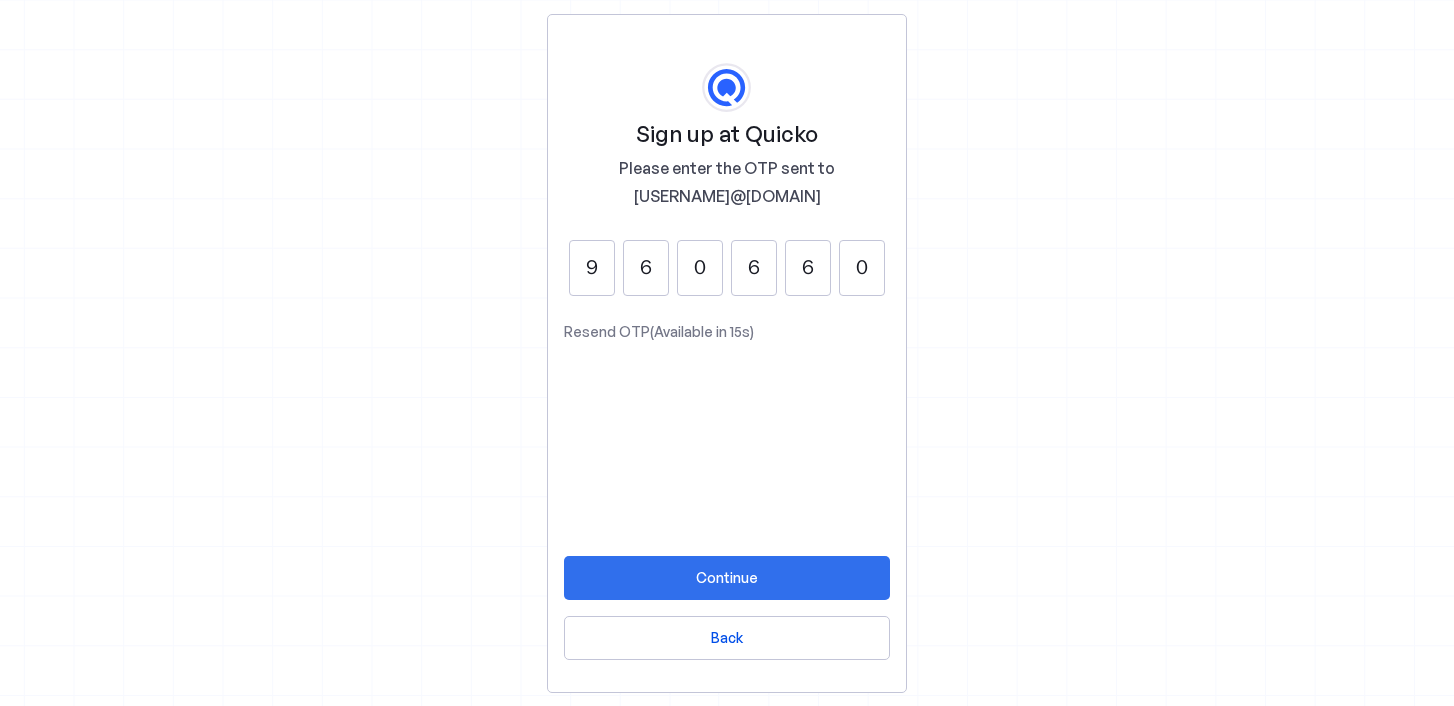 click at bounding box center [727, 578] 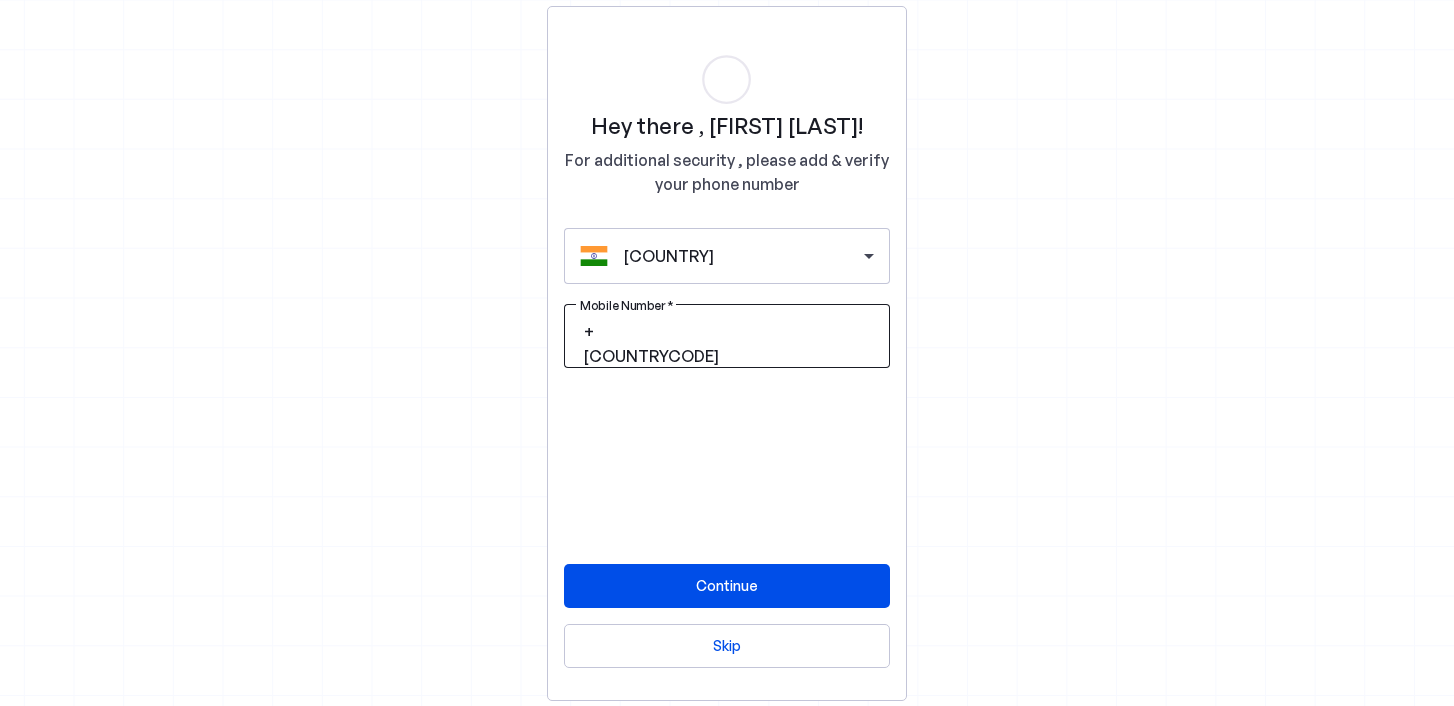 click at bounding box center (798, 332) 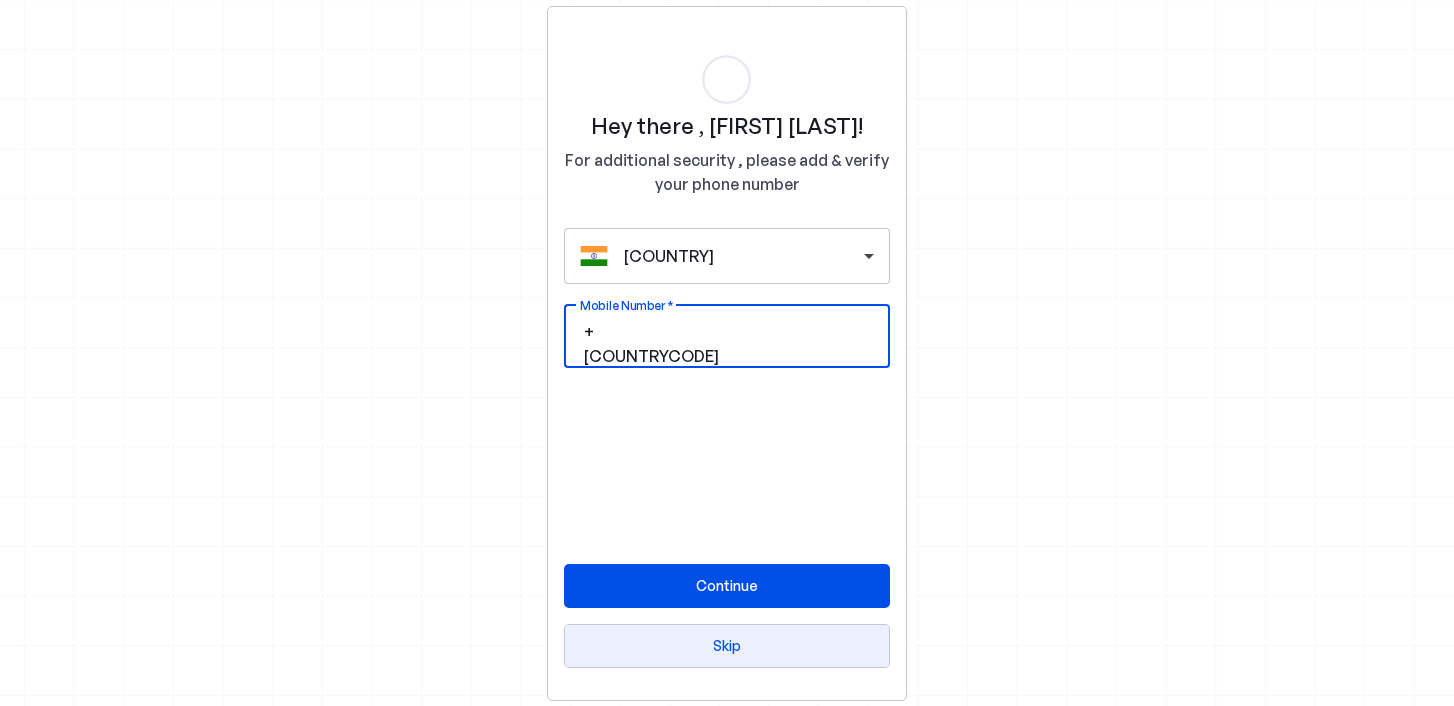 click at bounding box center [727, 646] 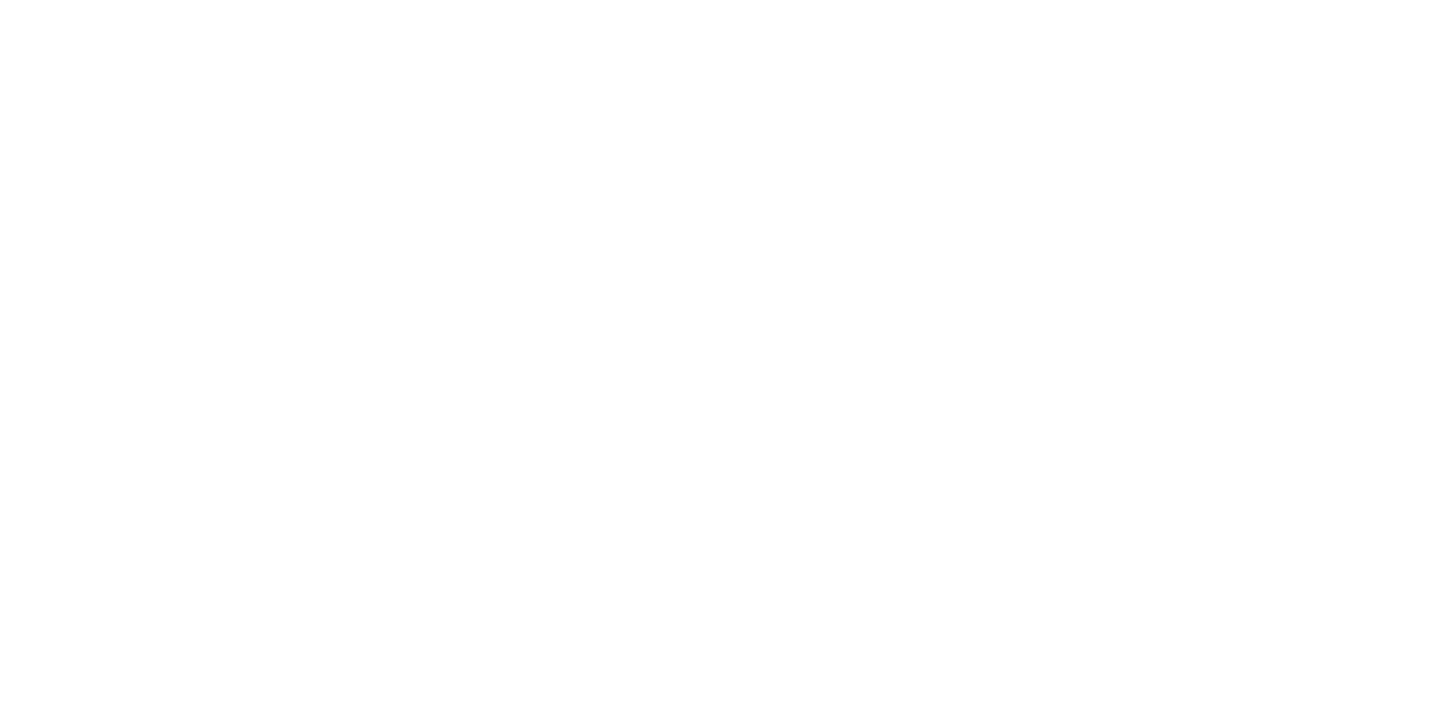 scroll, scrollTop: 0, scrollLeft: 0, axis: both 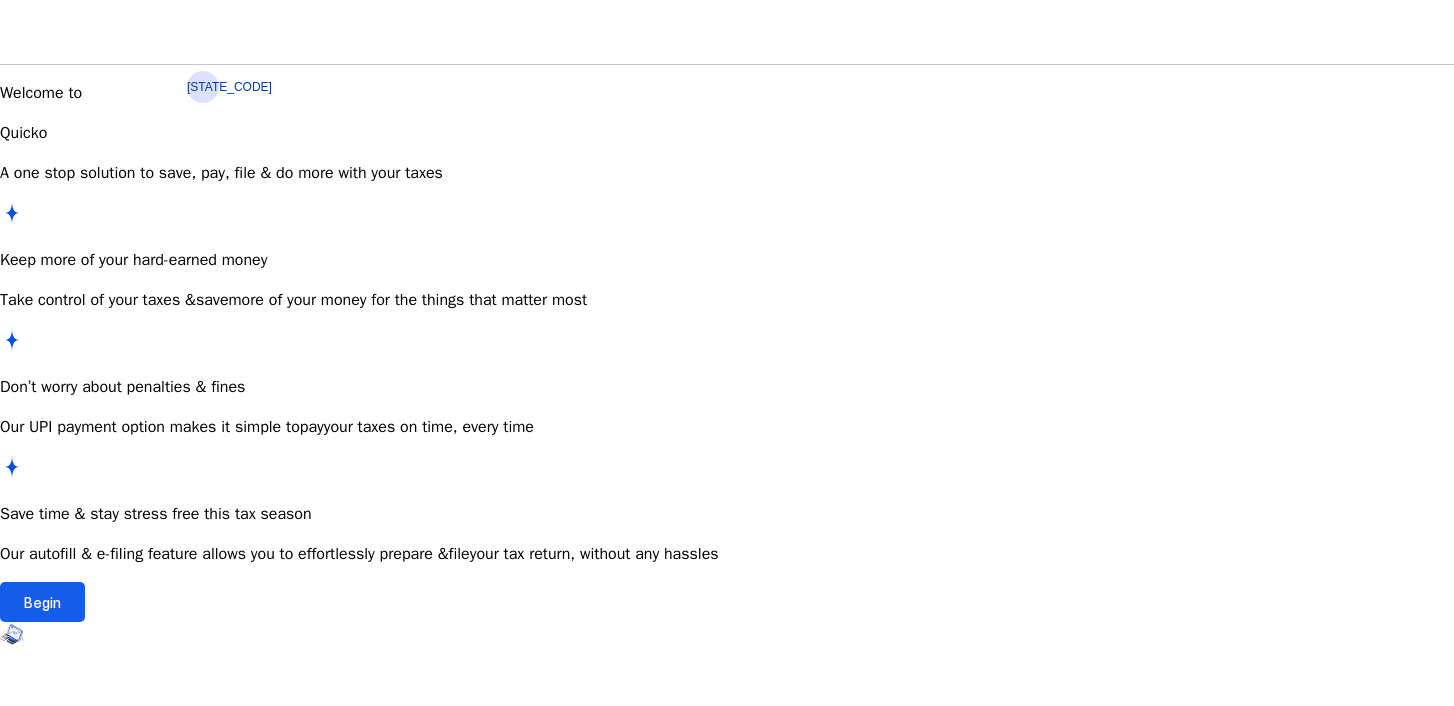 click on "Begin" at bounding box center [42, 602] 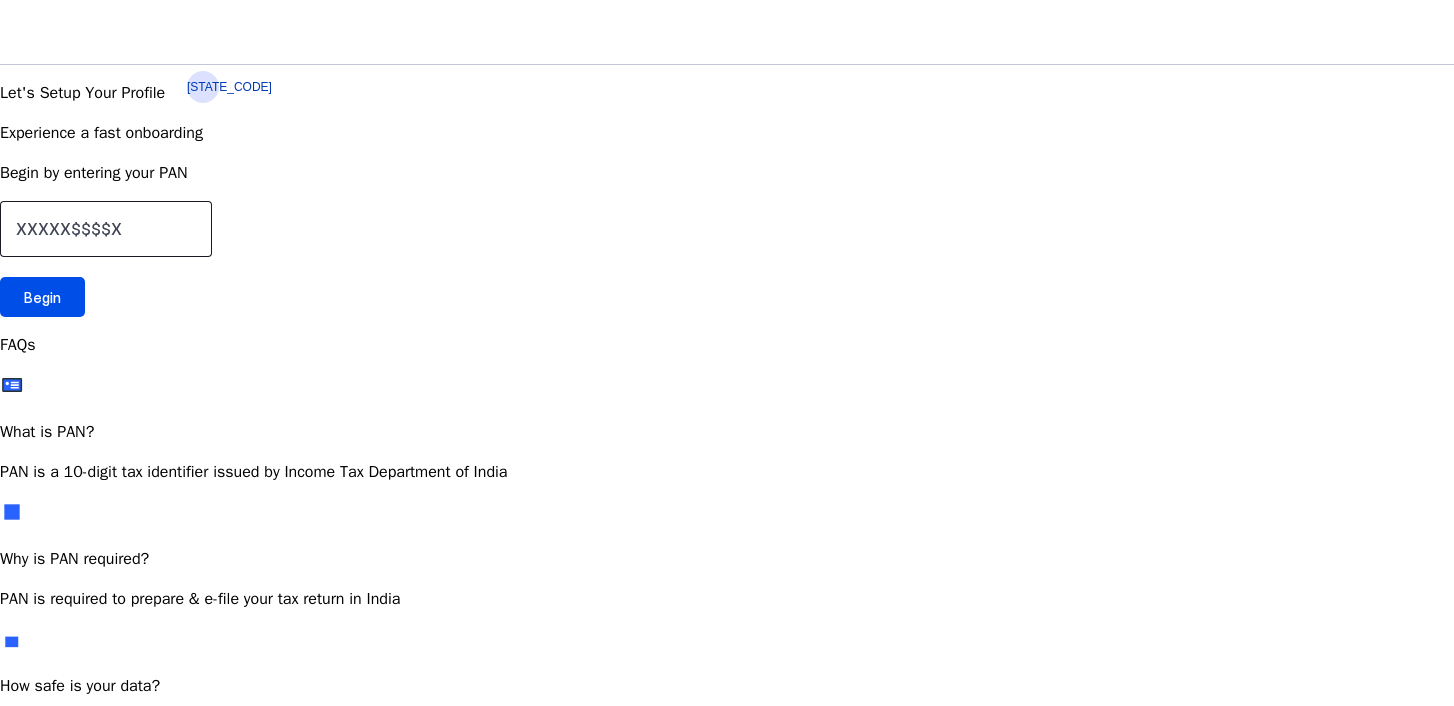 click at bounding box center (106, 229) 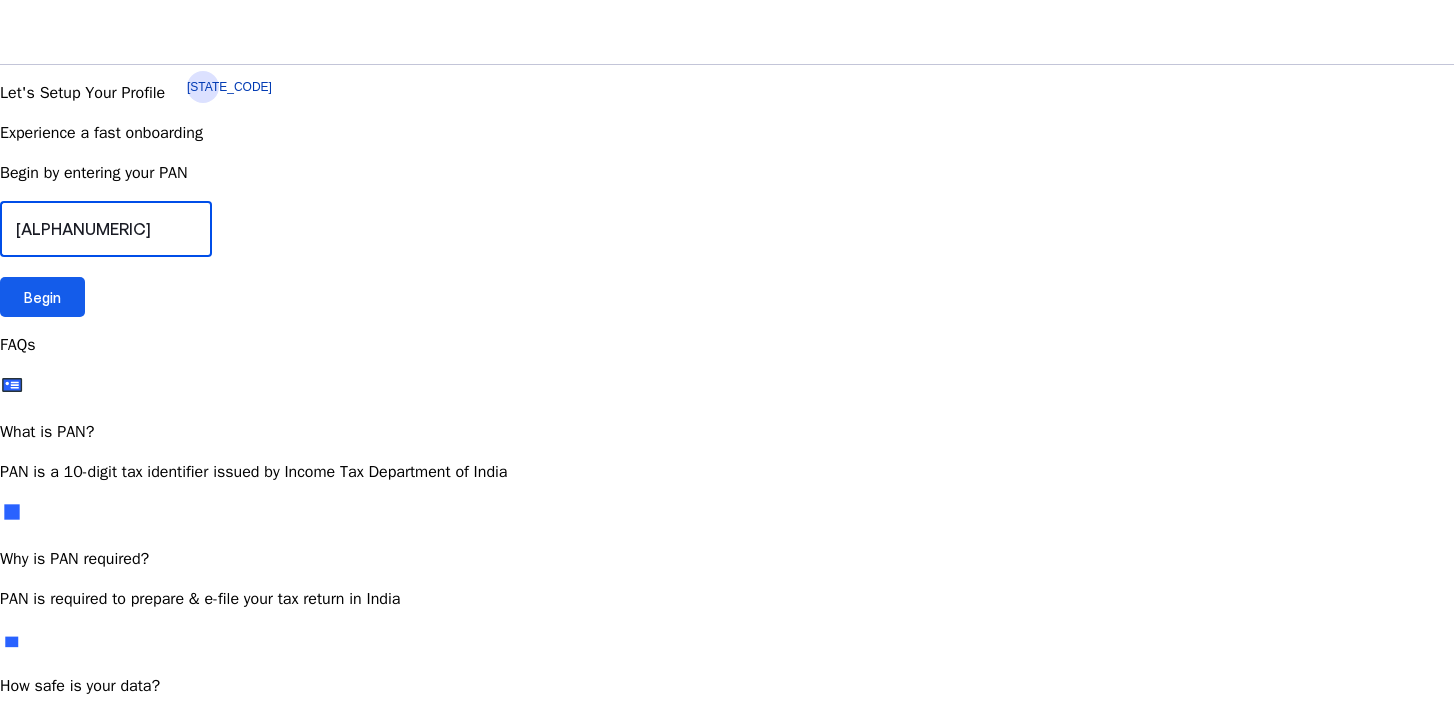 type on "[ALPHANUMERIC]" 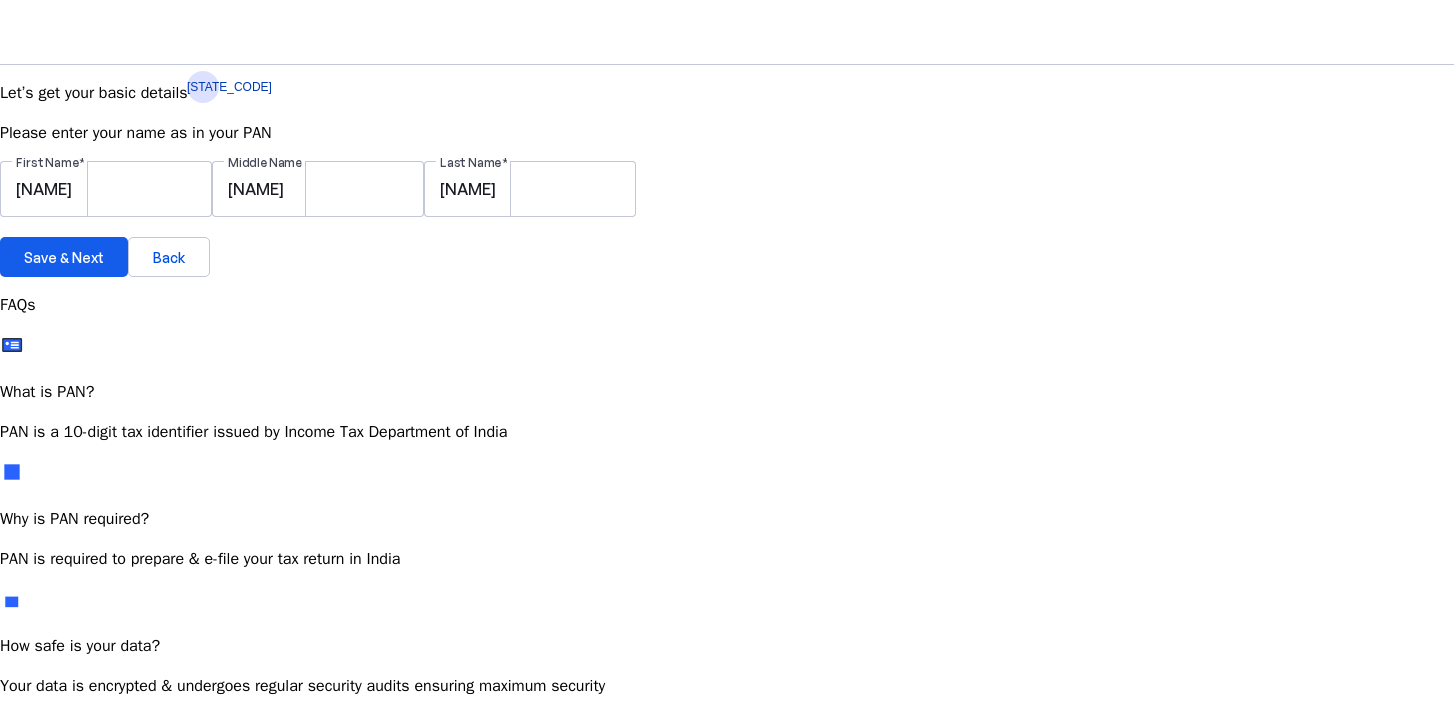 click on "Save & Next" at bounding box center [64, 257] 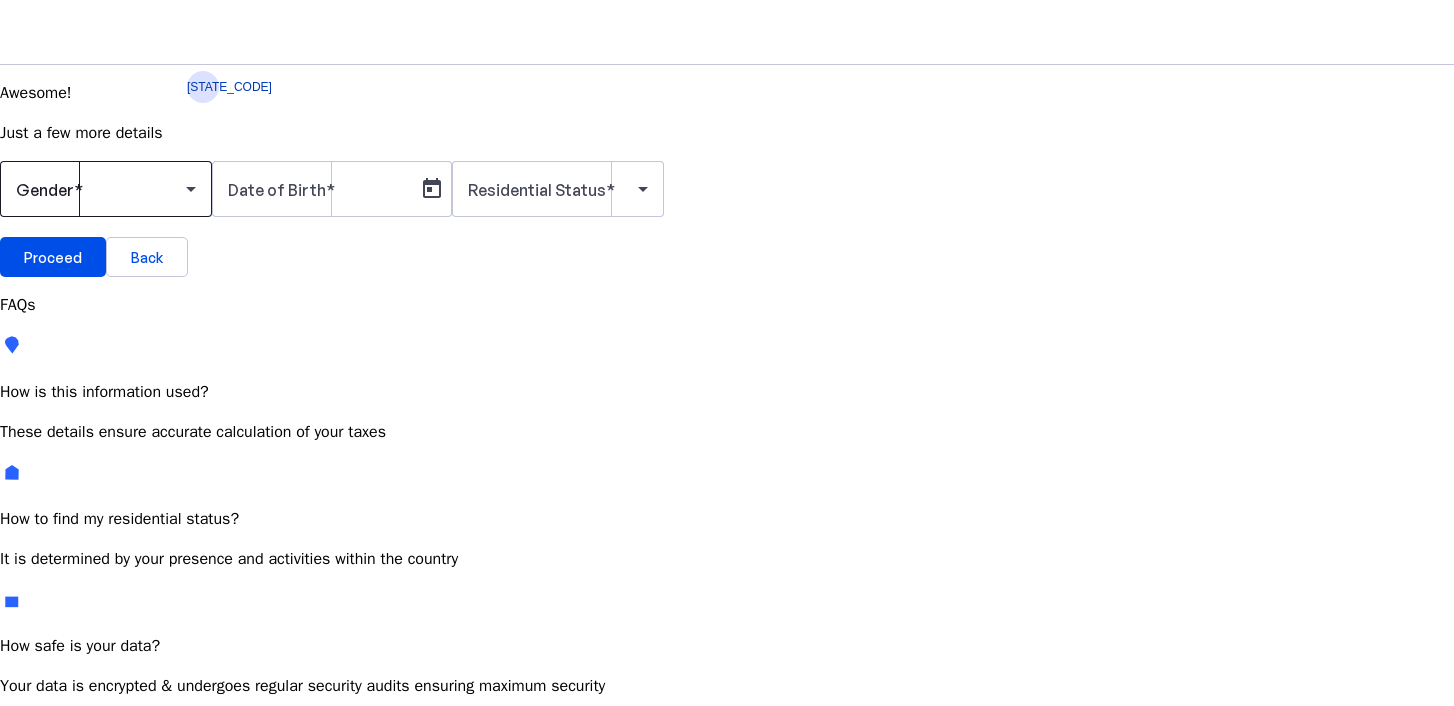 click at bounding box center (101, 189) 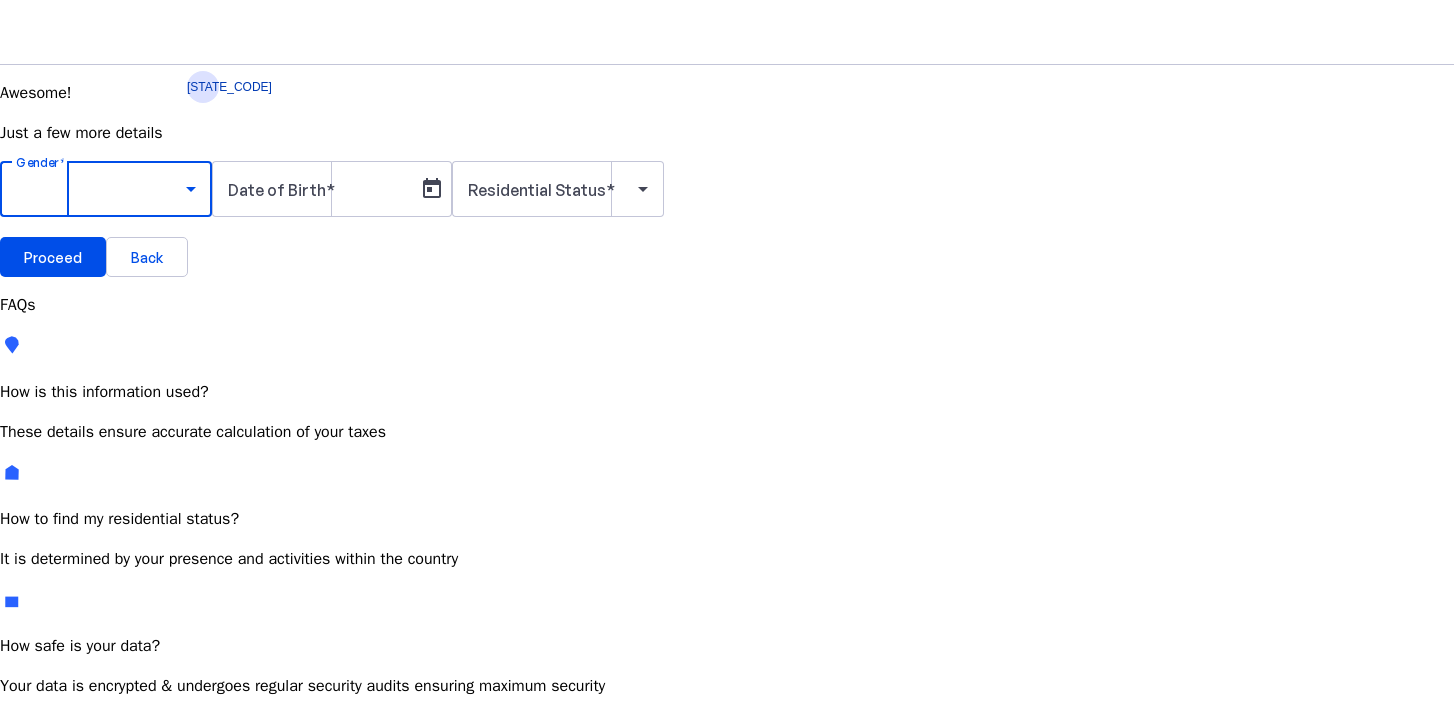 click on "Male" at bounding box center [154, 746] 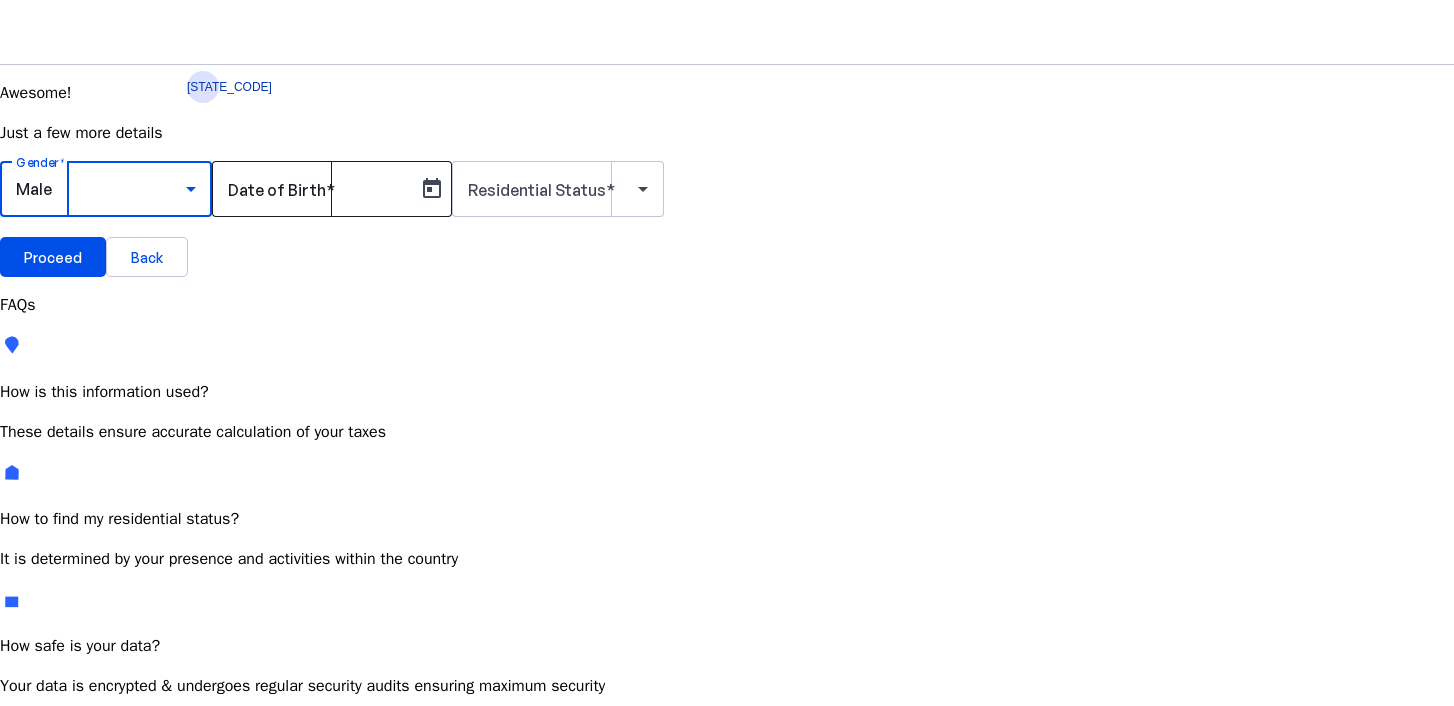 click on "Date of Birth" at bounding box center [318, 189] 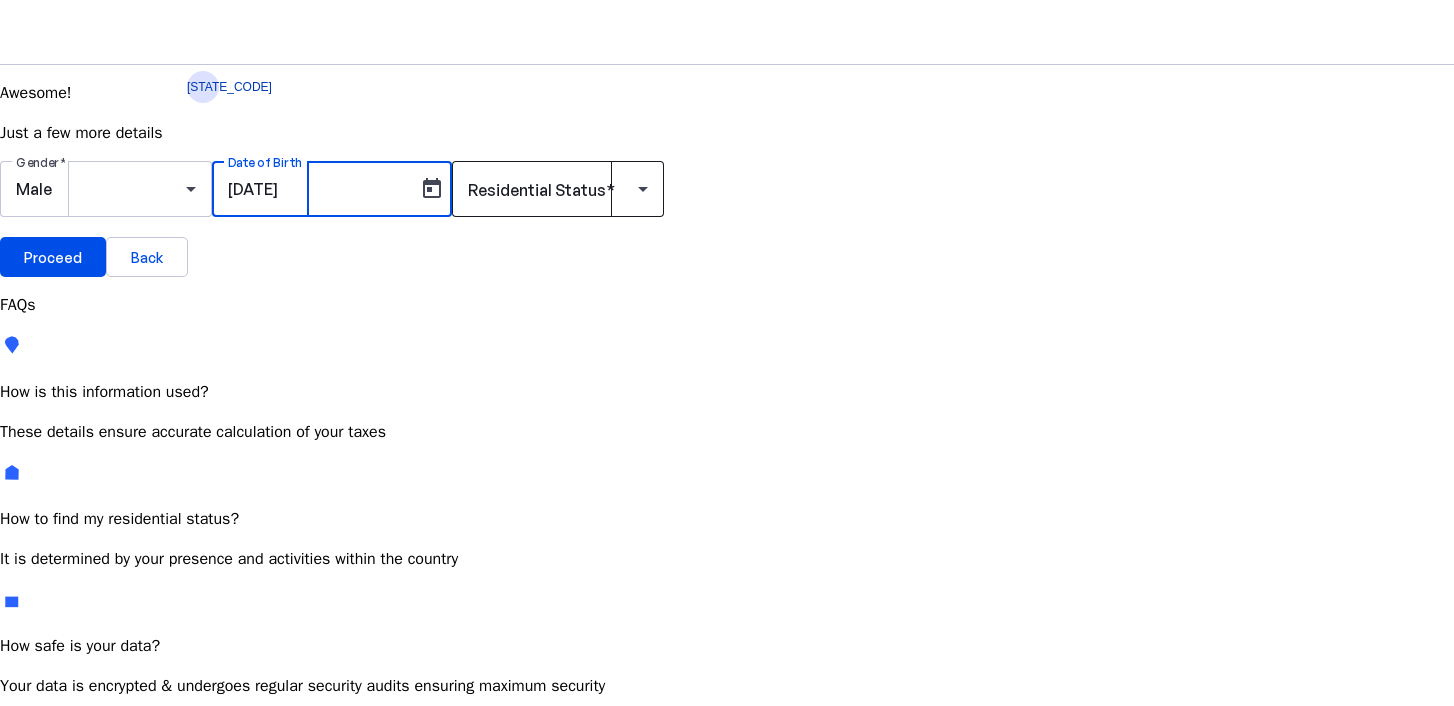 click on "Residential Status" at bounding box center (537, 190) 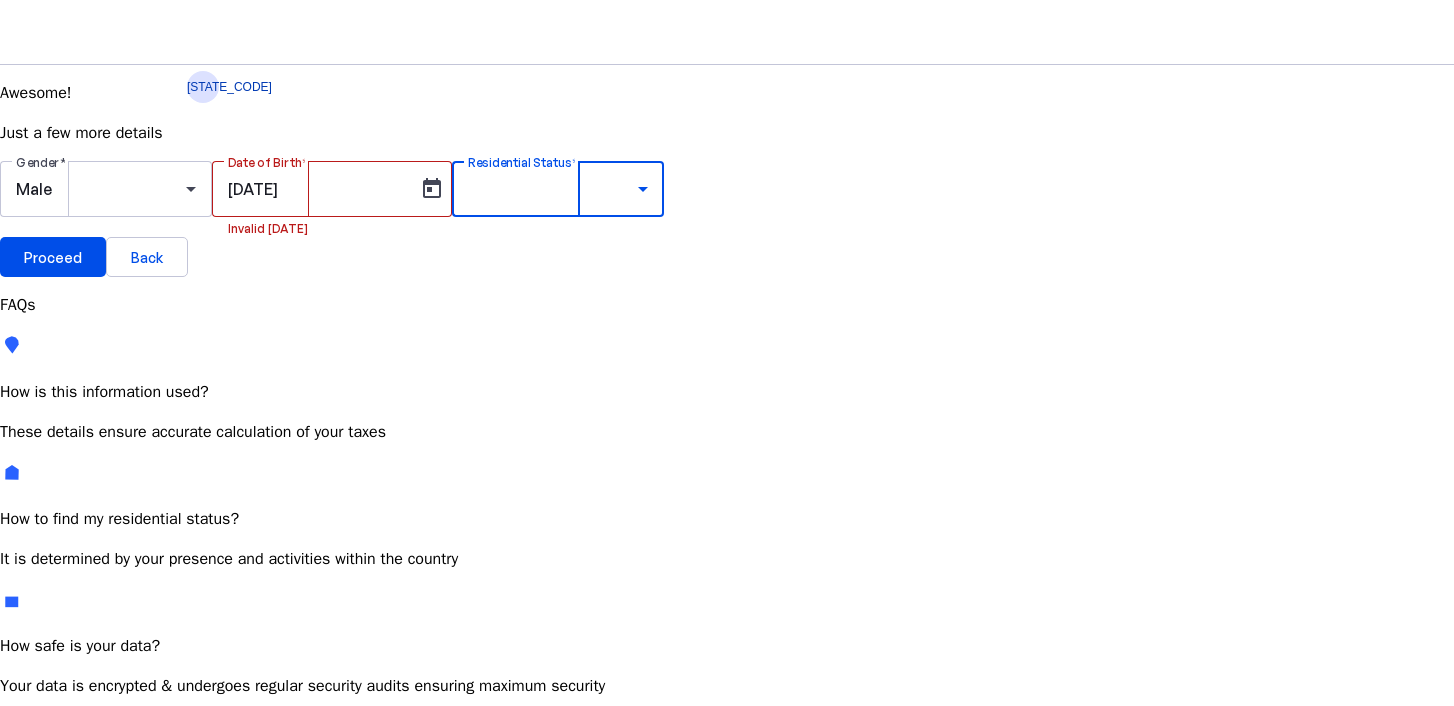 click on "Resident Most Common" at bounding box center [72, 766] 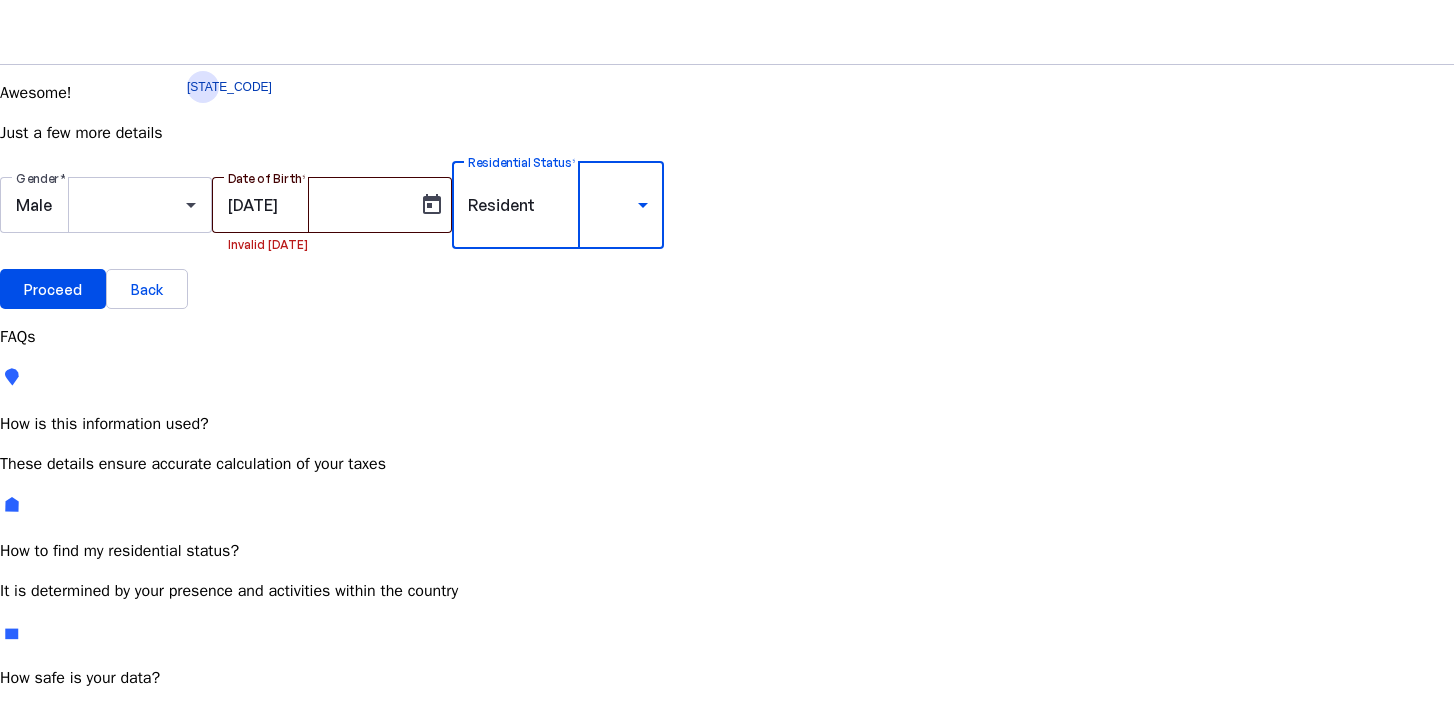 click on "[DATE]" at bounding box center (318, 205) 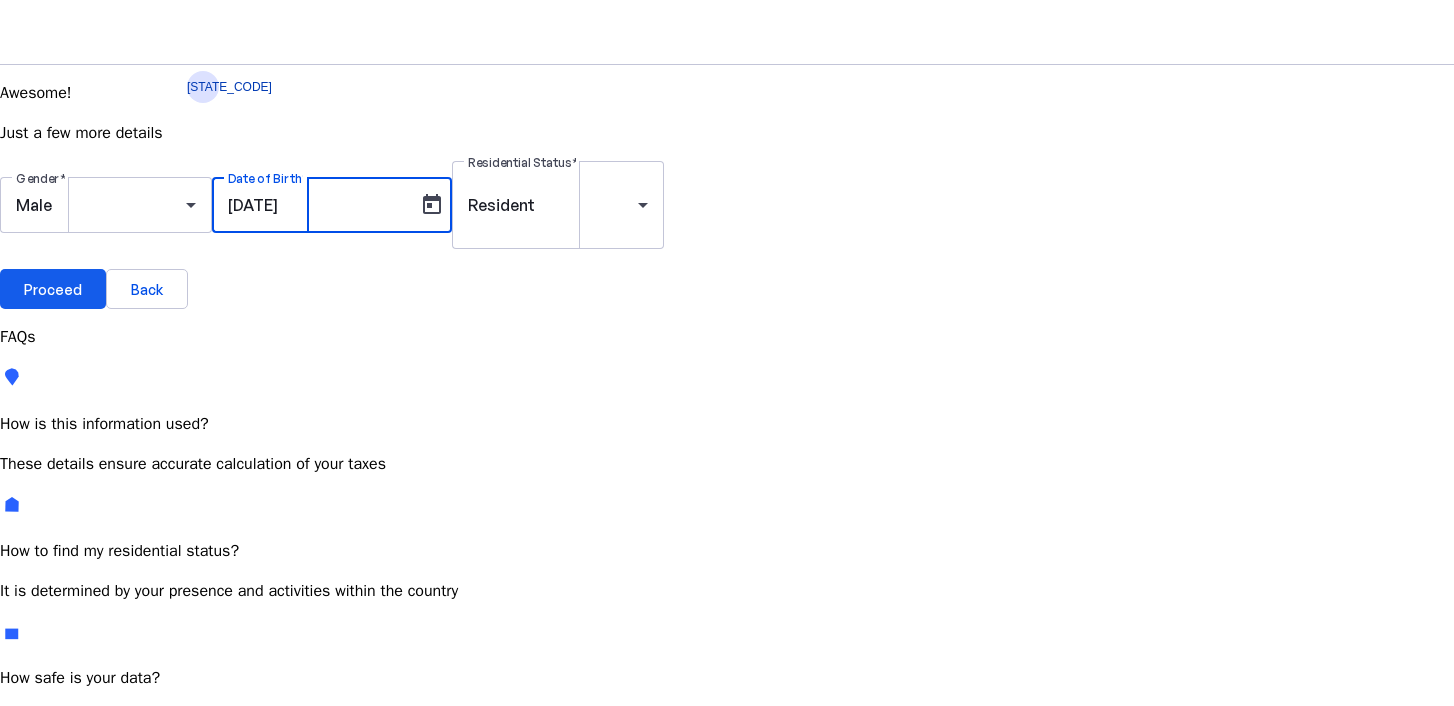type on "[DATE]" 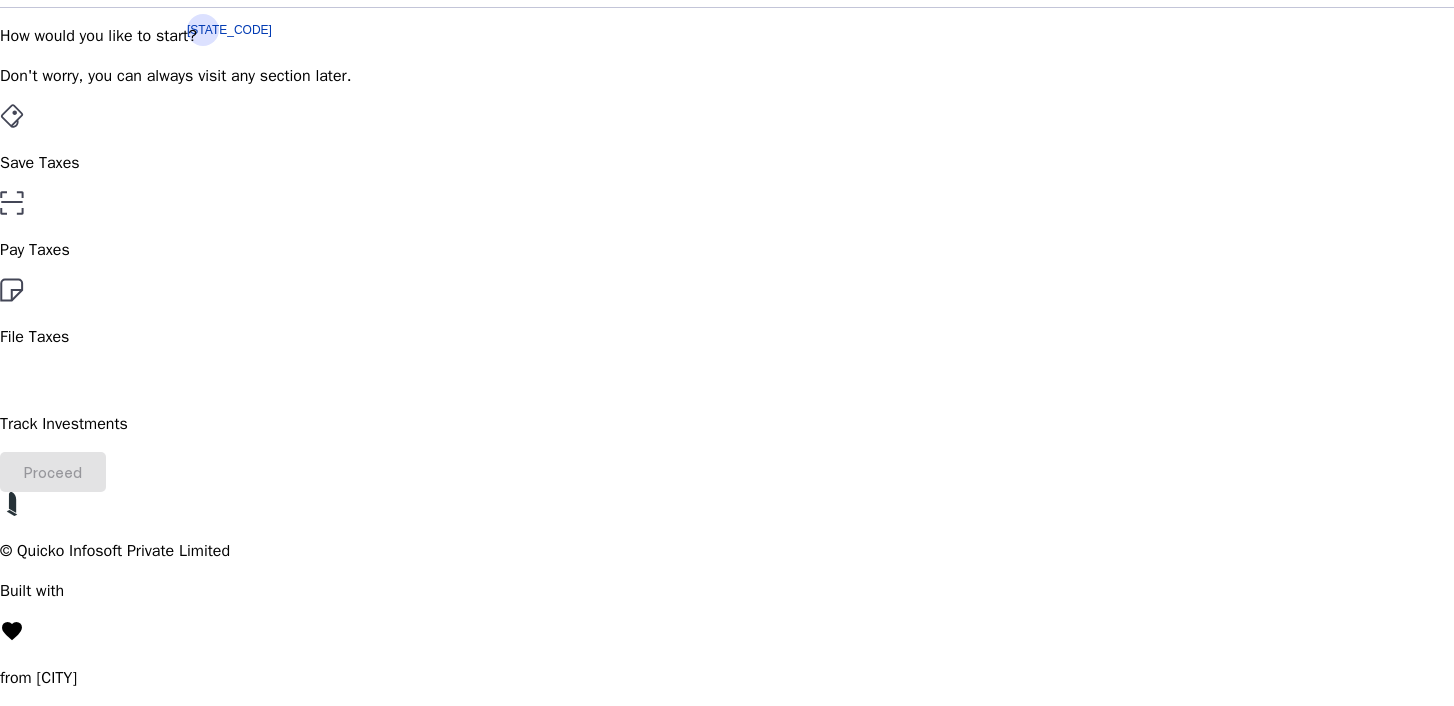 scroll, scrollTop: 159, scrollLeft: 0, axis: vertical 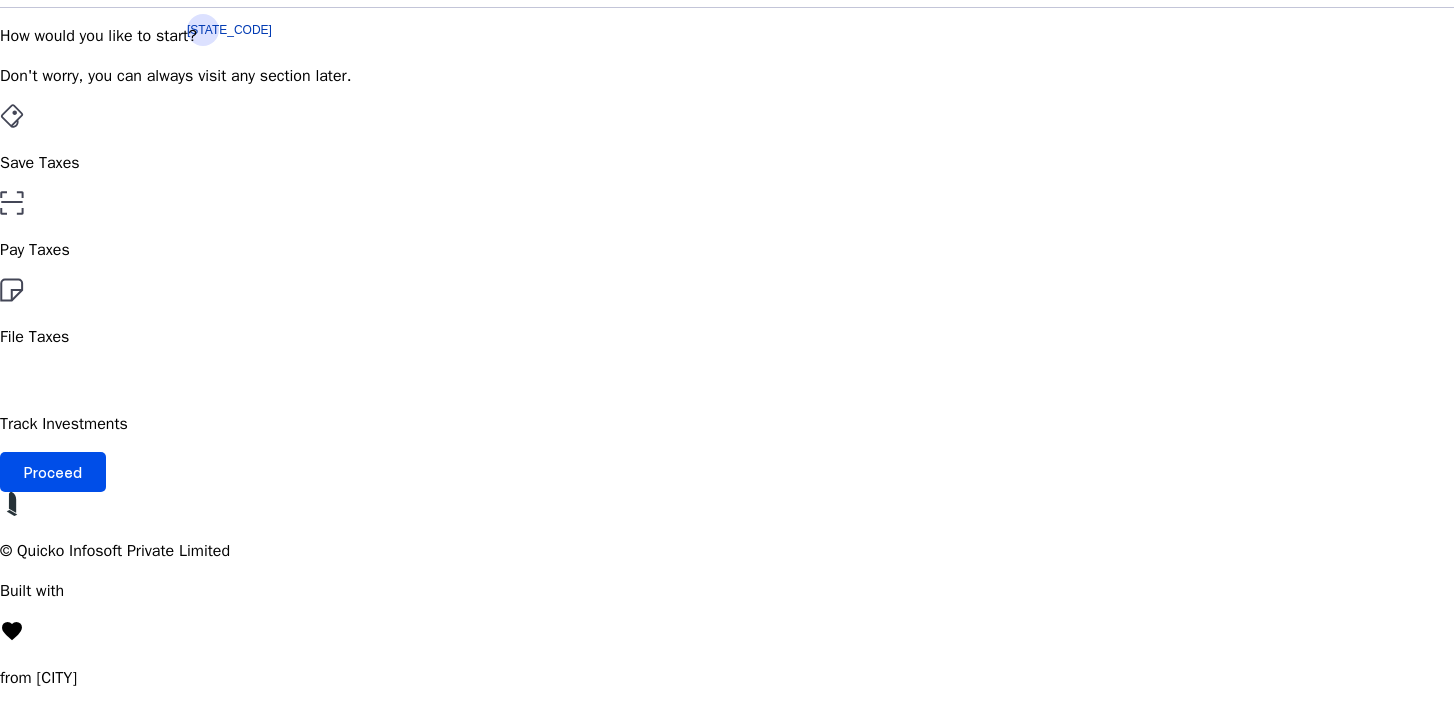 click on "File Taxes" at bounding box center (727, 313) 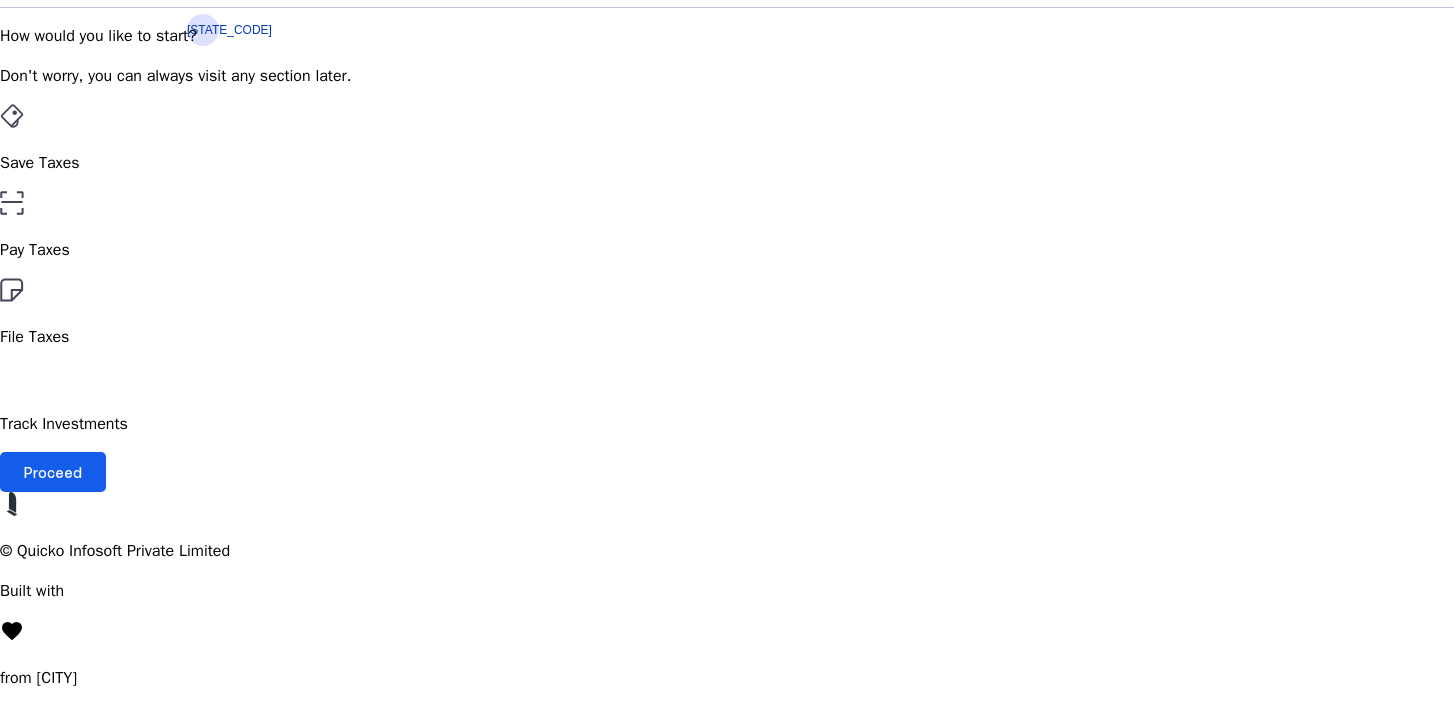 click on "Proceed" at bounding box center [53, 472] 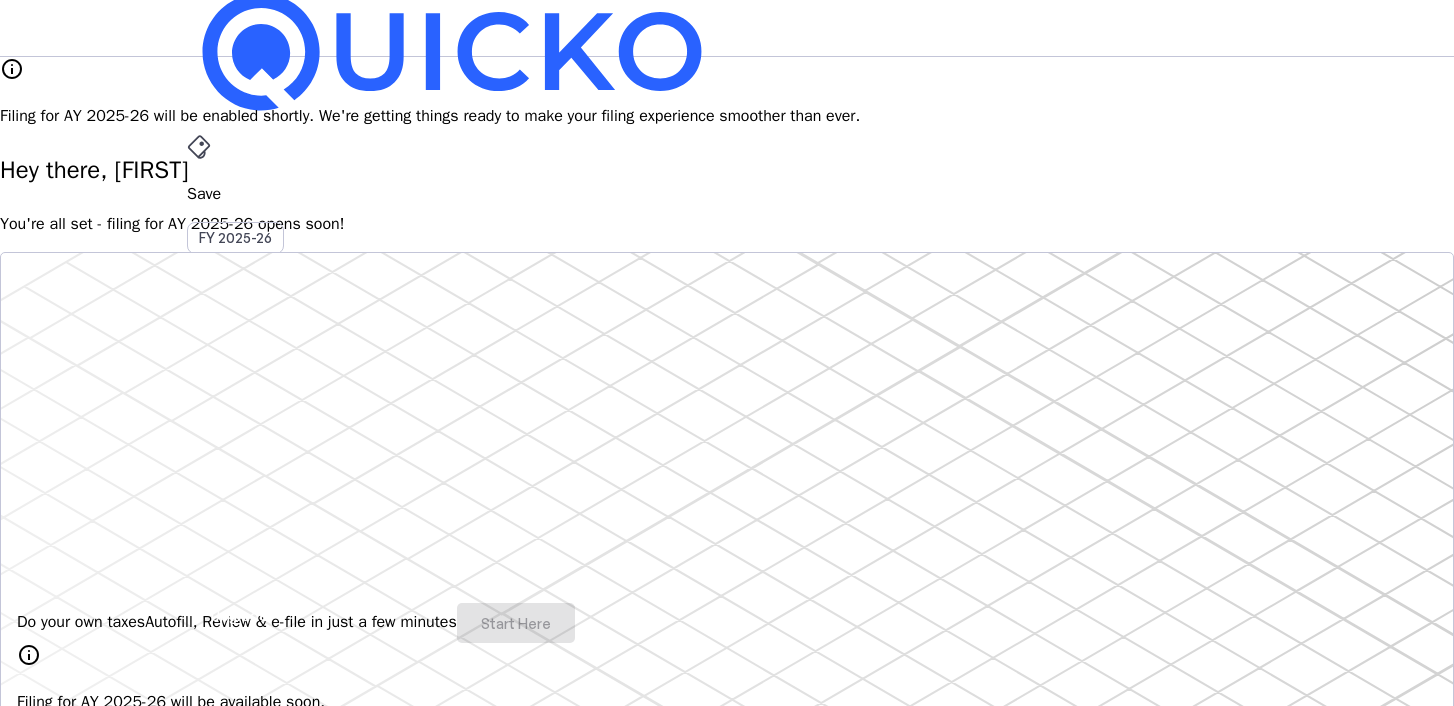 scroll, scrollTop: 0, scrollLeft: 0, axis: both 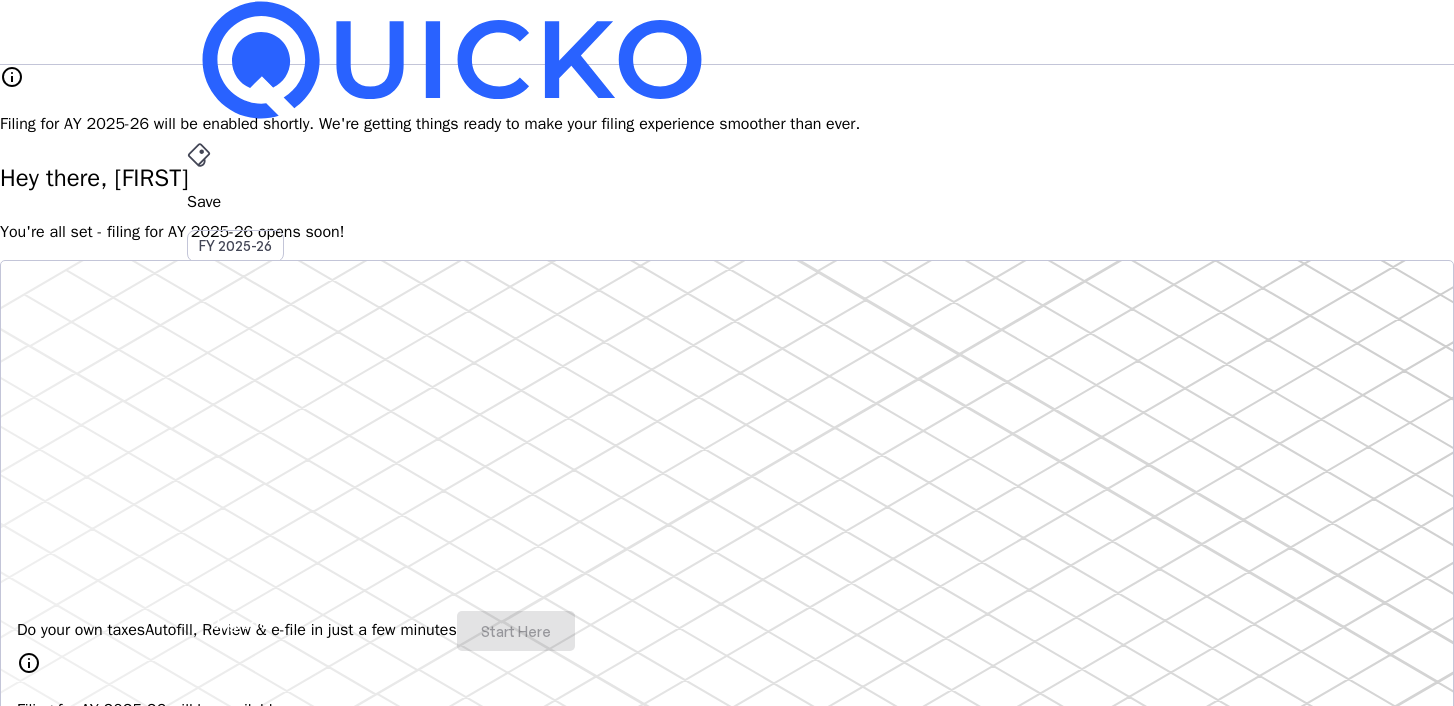 click on "AY 2025-26" at bounding box center (236, 452) 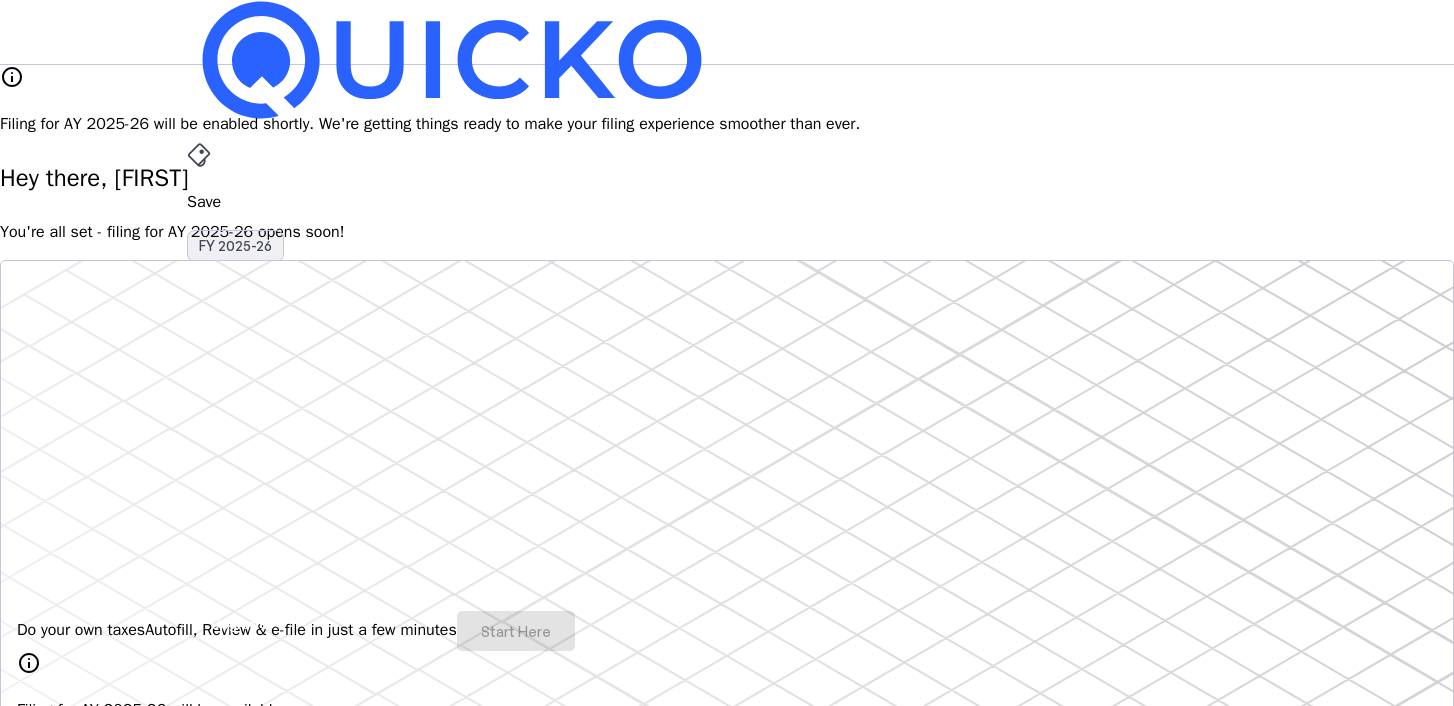 click on "FY 2025-26" at bounding box center [235, 246] 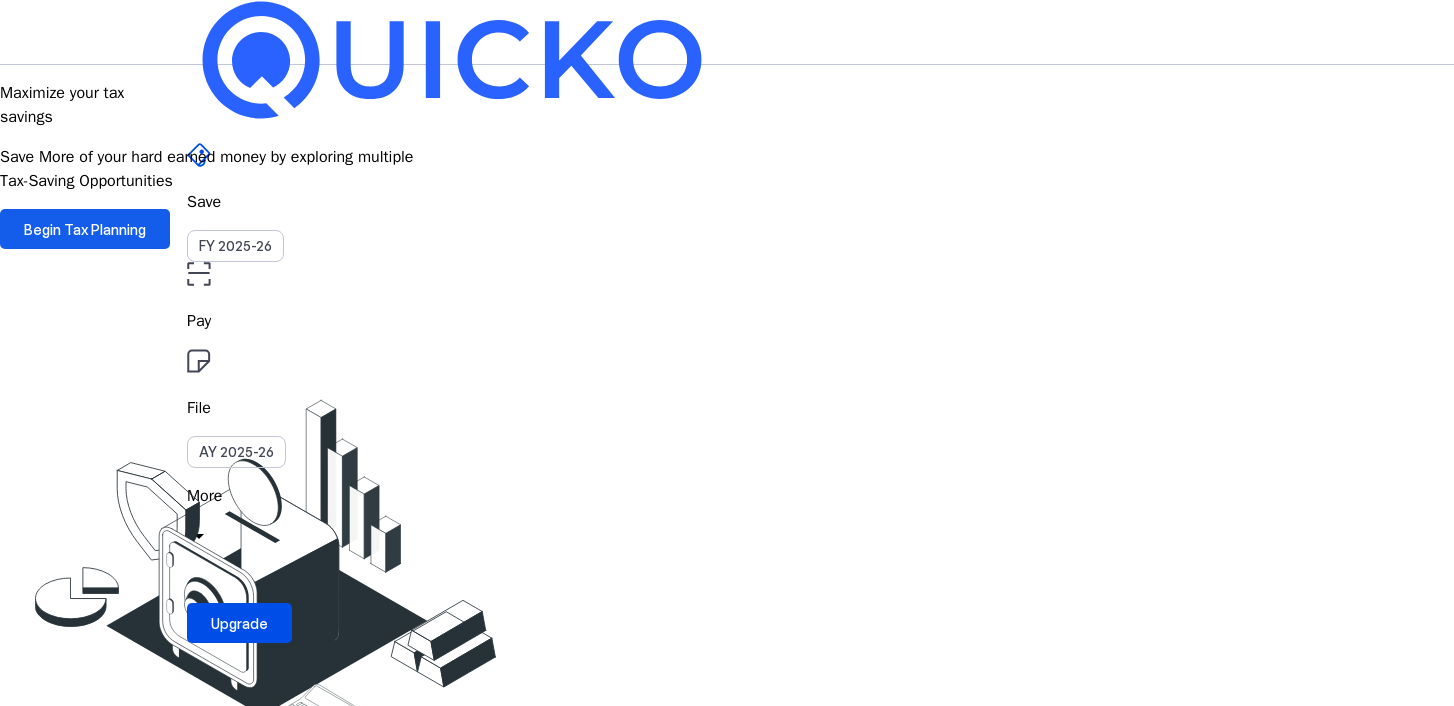click on "Begin Tax Planning" at bounding box center (85, 229) 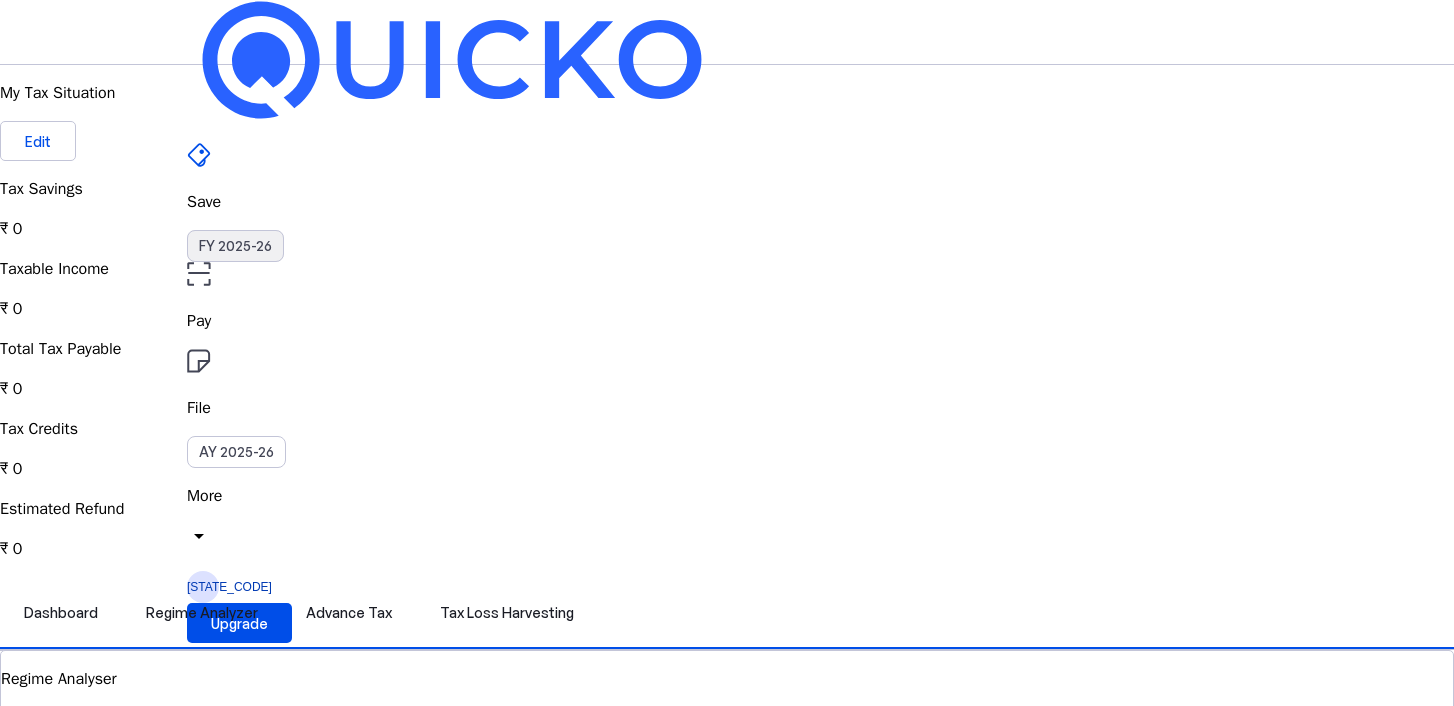 click on "FY 2025-26" at bounding box center (235, 246) 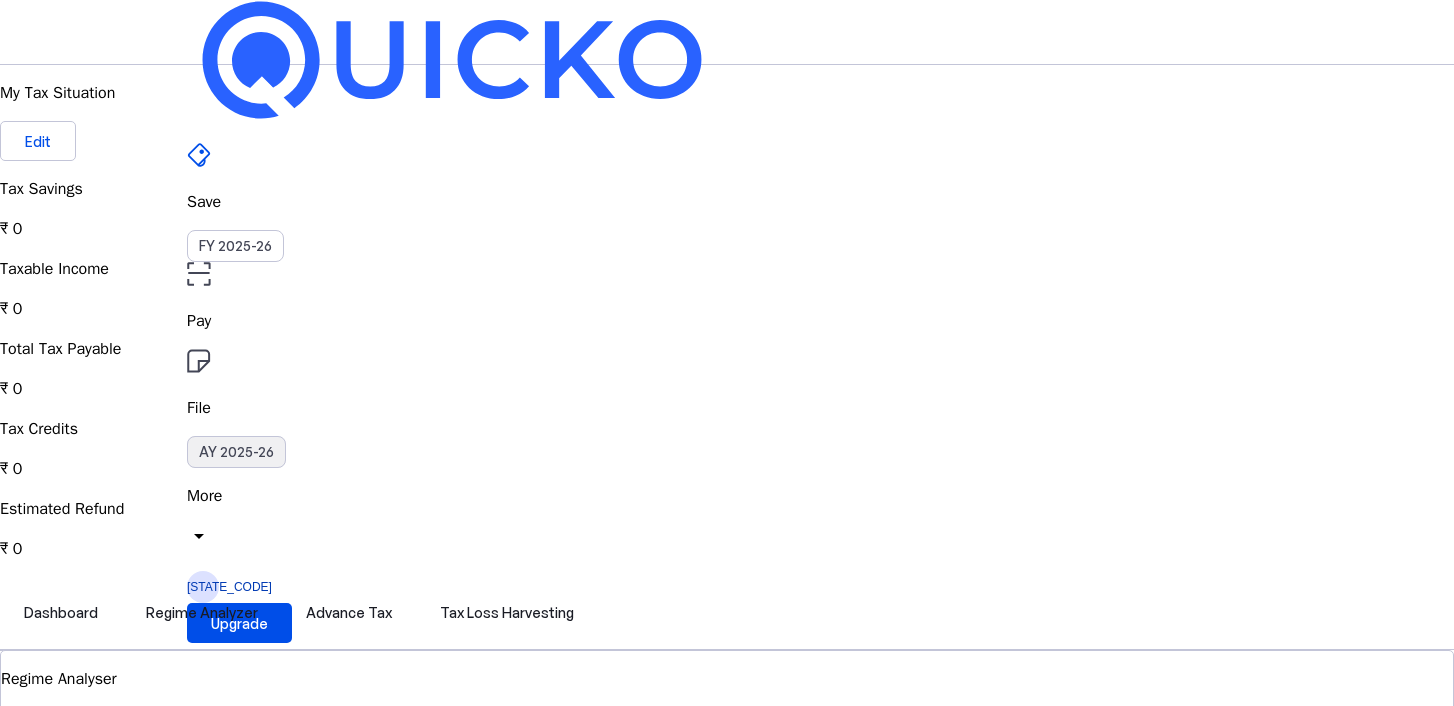 click on "AY 2025-26" at bounding box center (236, 452) 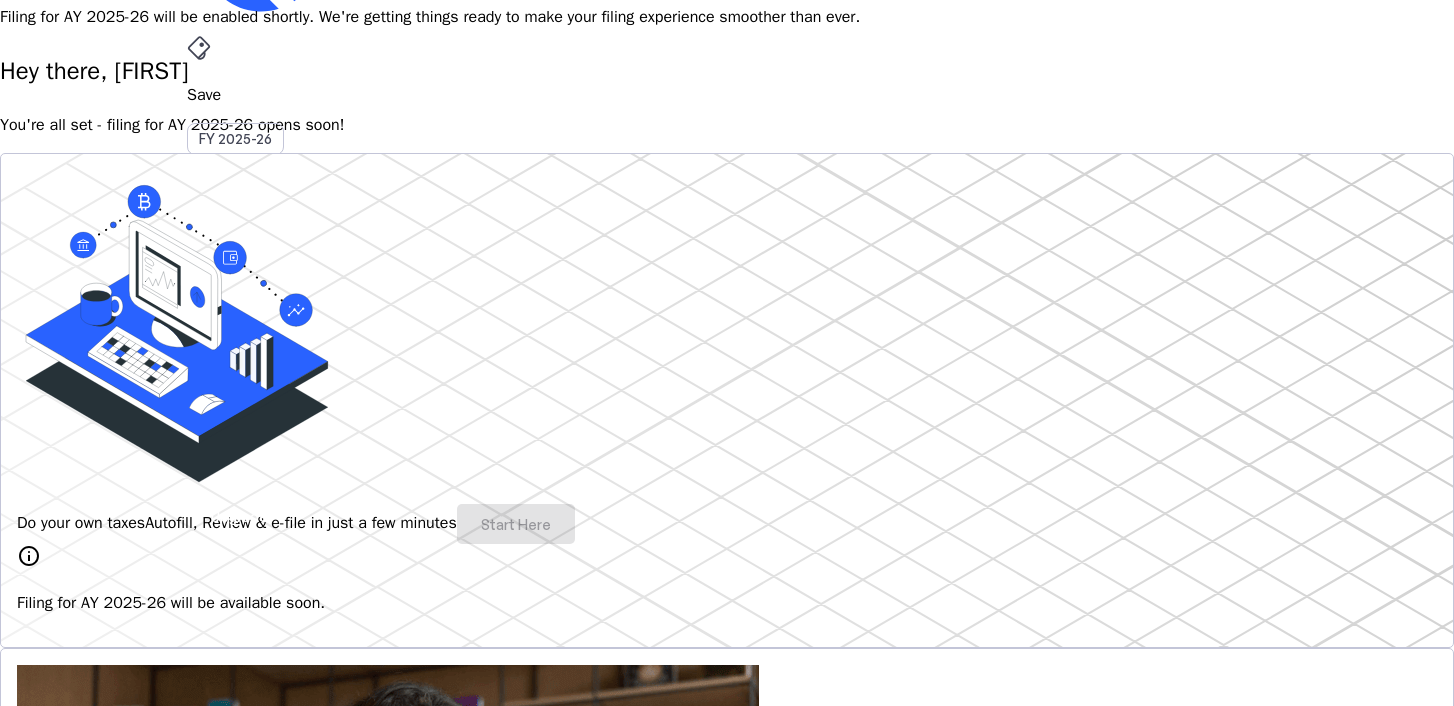 scroll, scrollTop: 122, scrollLeft: 0, axis: vertical 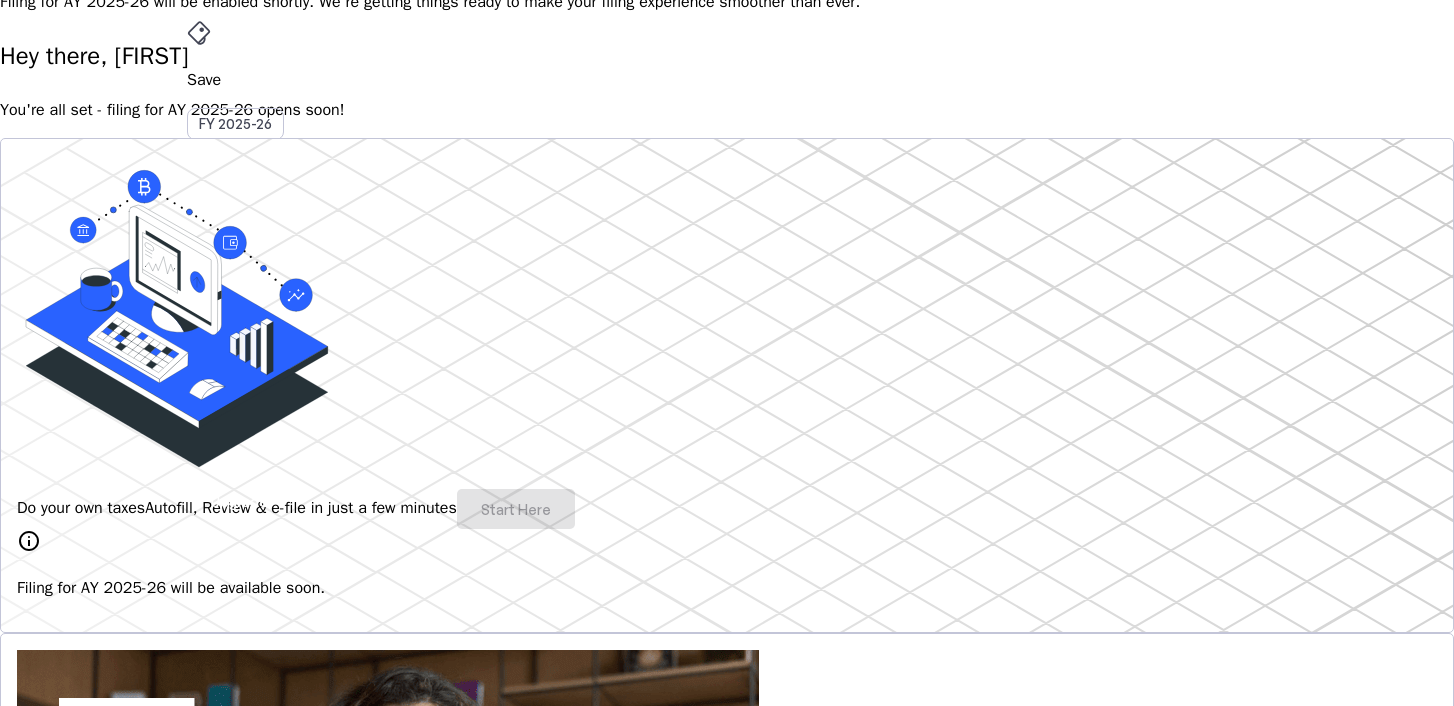click on "Explore" at bounding box center [67, 1228] 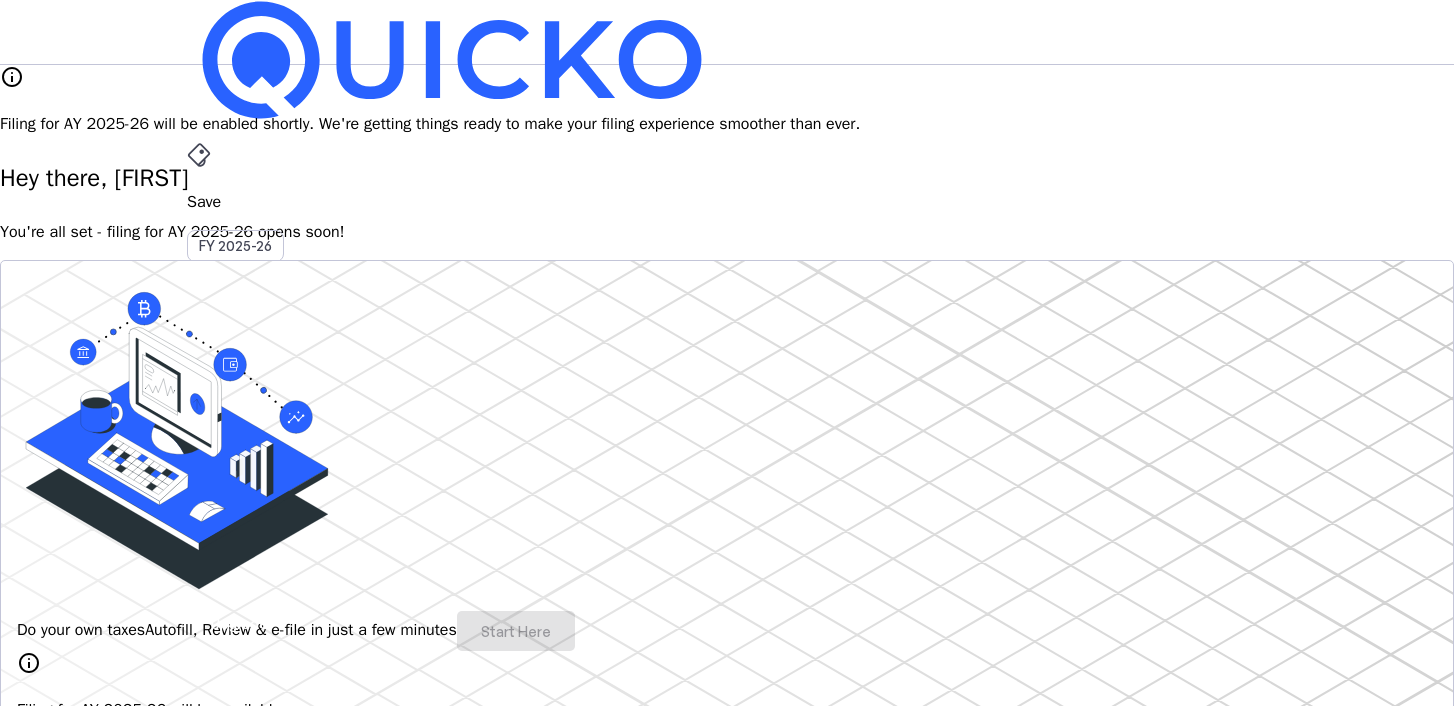 click on "More" at bounding box center [727, 496] 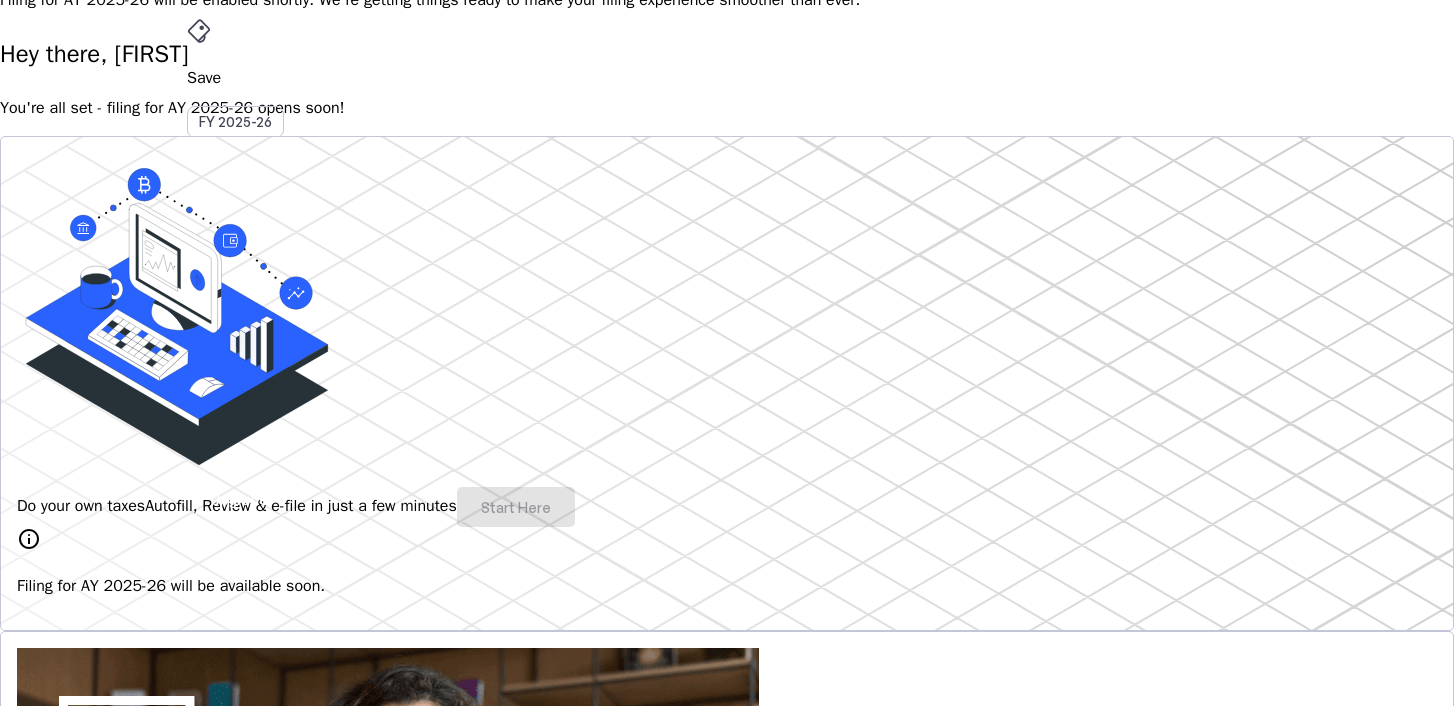 scroll, scrollTop: 0, scrollLeft: 0, axis: both 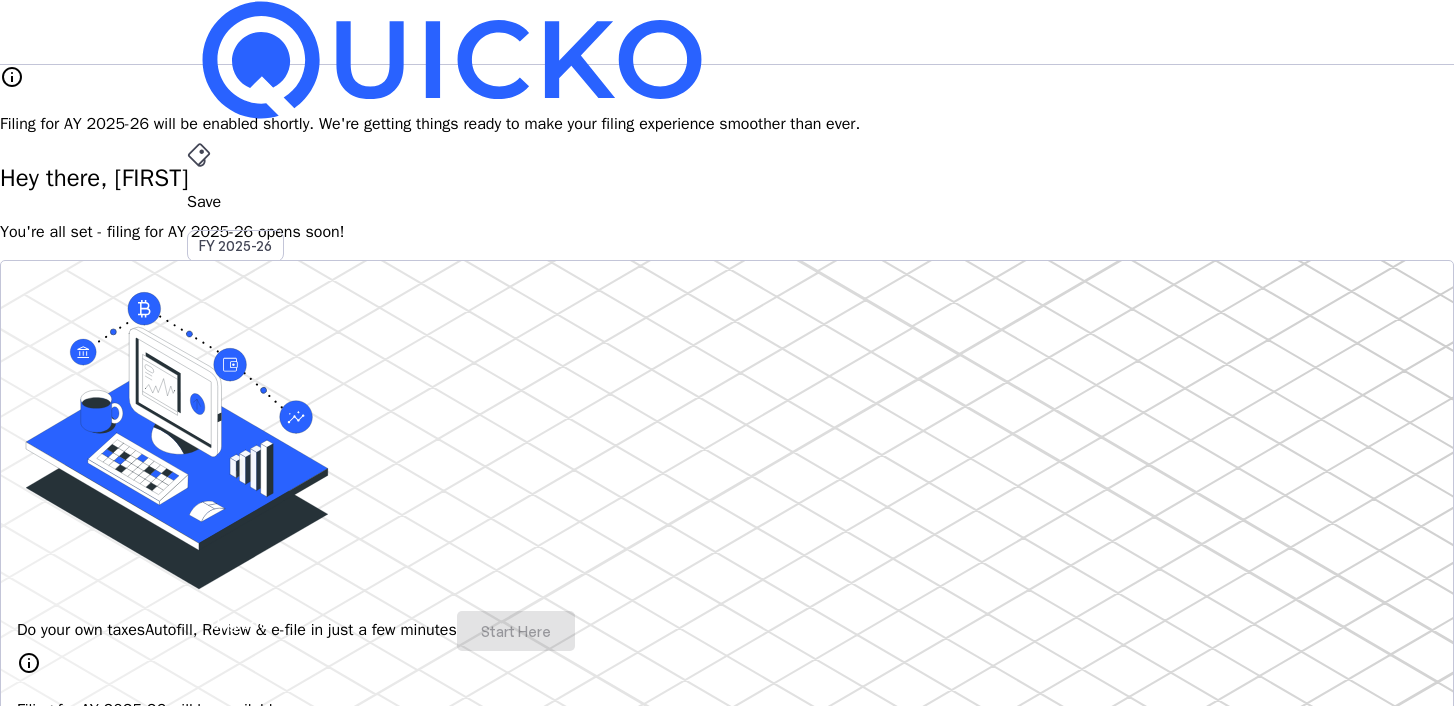 click at bounding box center (239, 623) 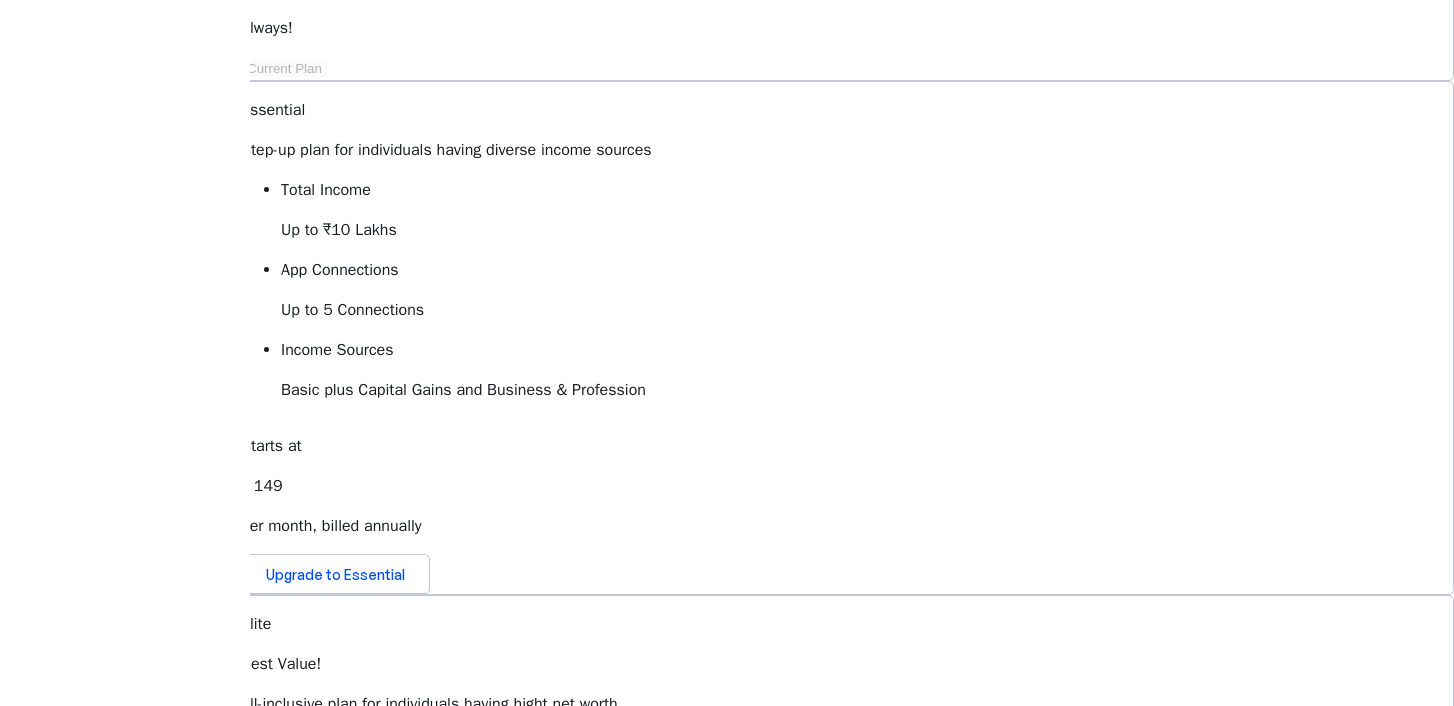 scroll, scrollTop: 455, scrollLeft: 0, axis: vertical 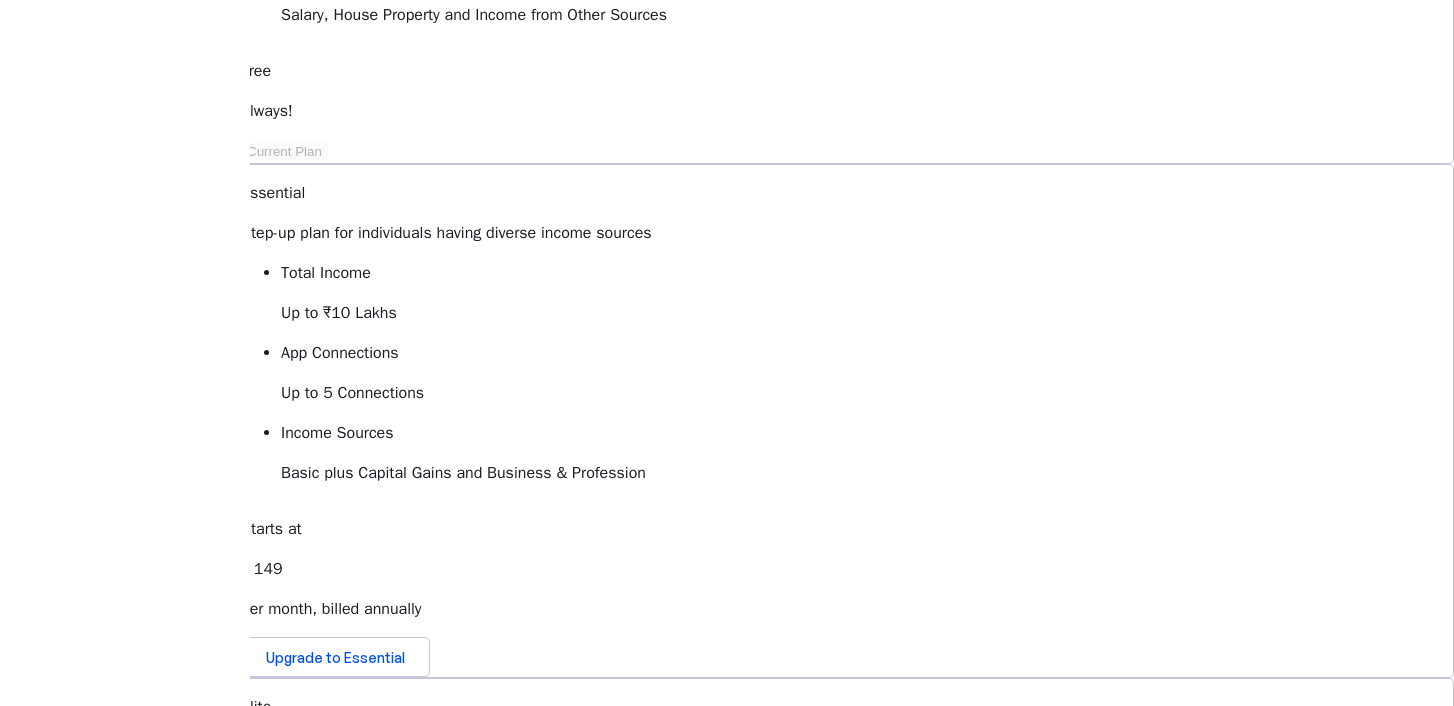 click on "Access & download all your bills here" at bounding box center [847, 1349] 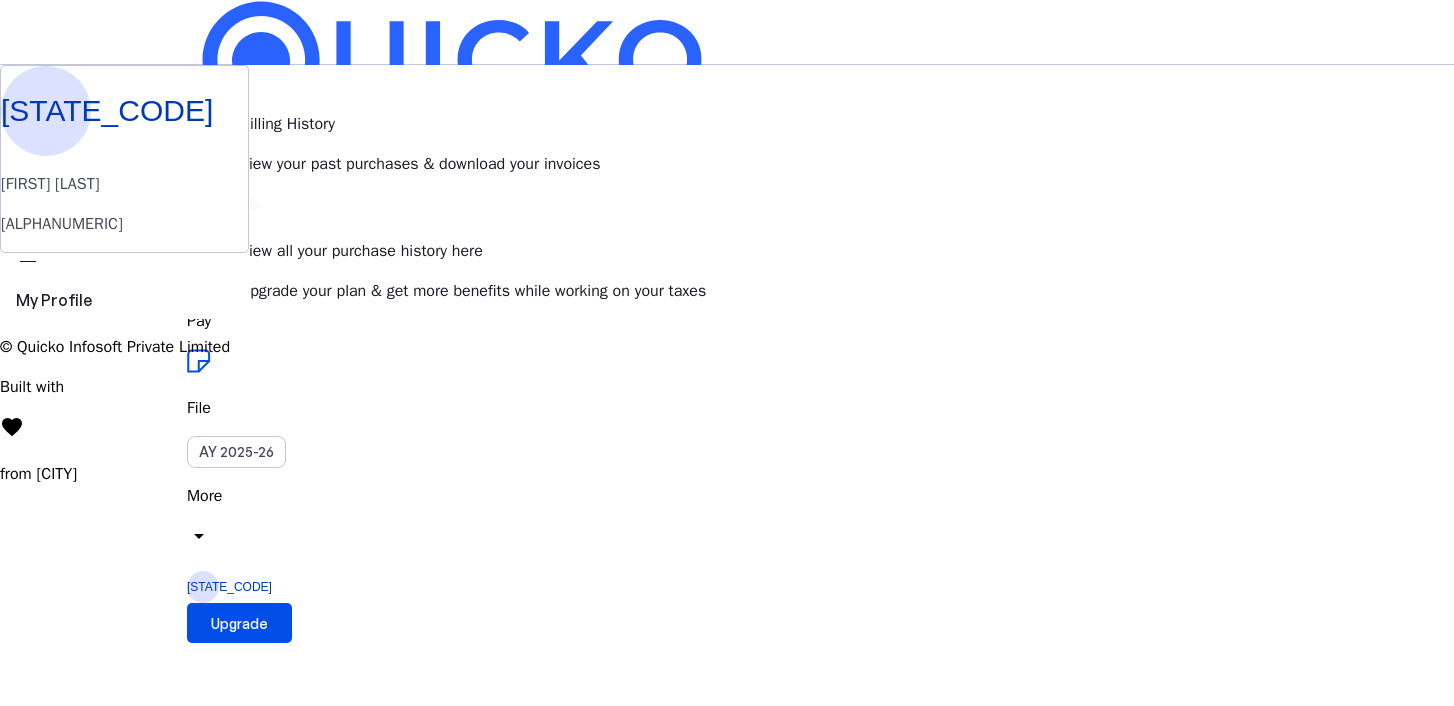 click at bounding box center [252, 77] 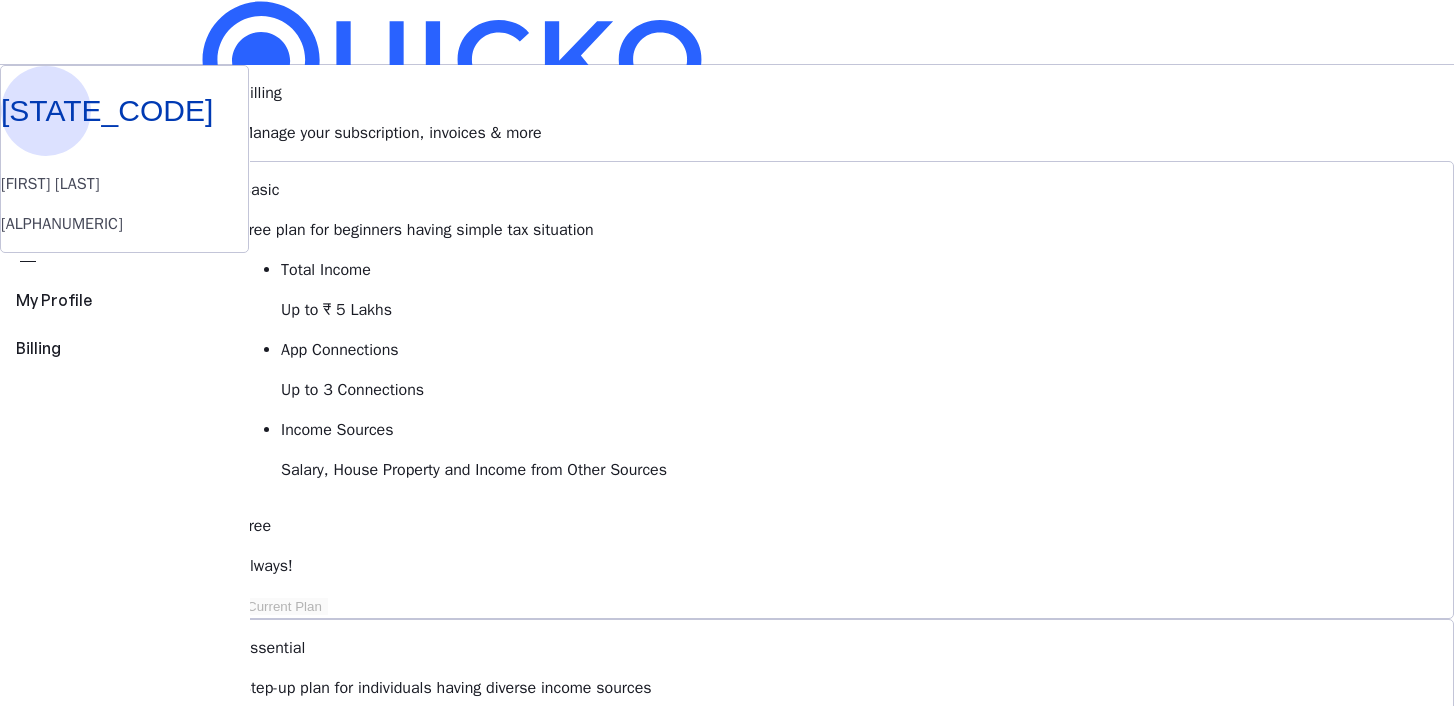 click on "Save" at bounding box center (727, 202) 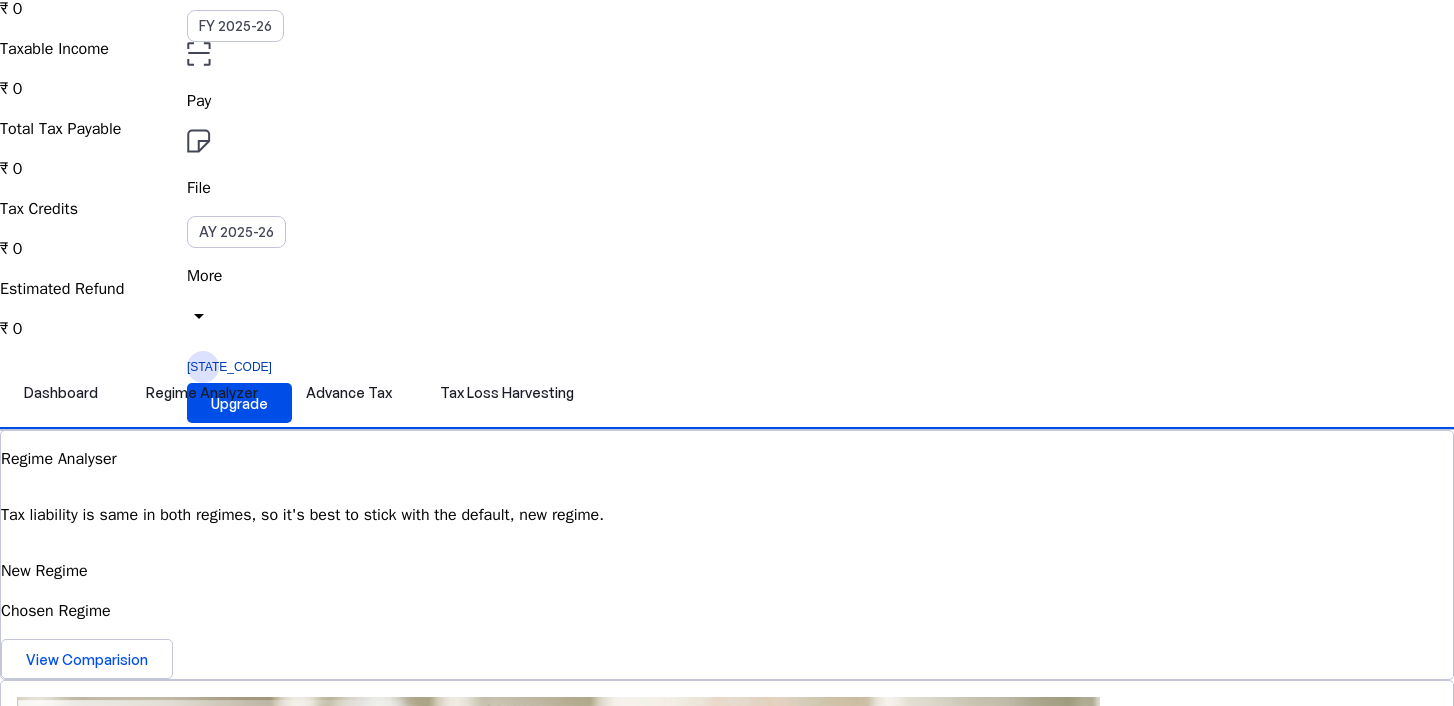 scroll, scrollTop: 223, scrollLeft: 0, axis: vertical 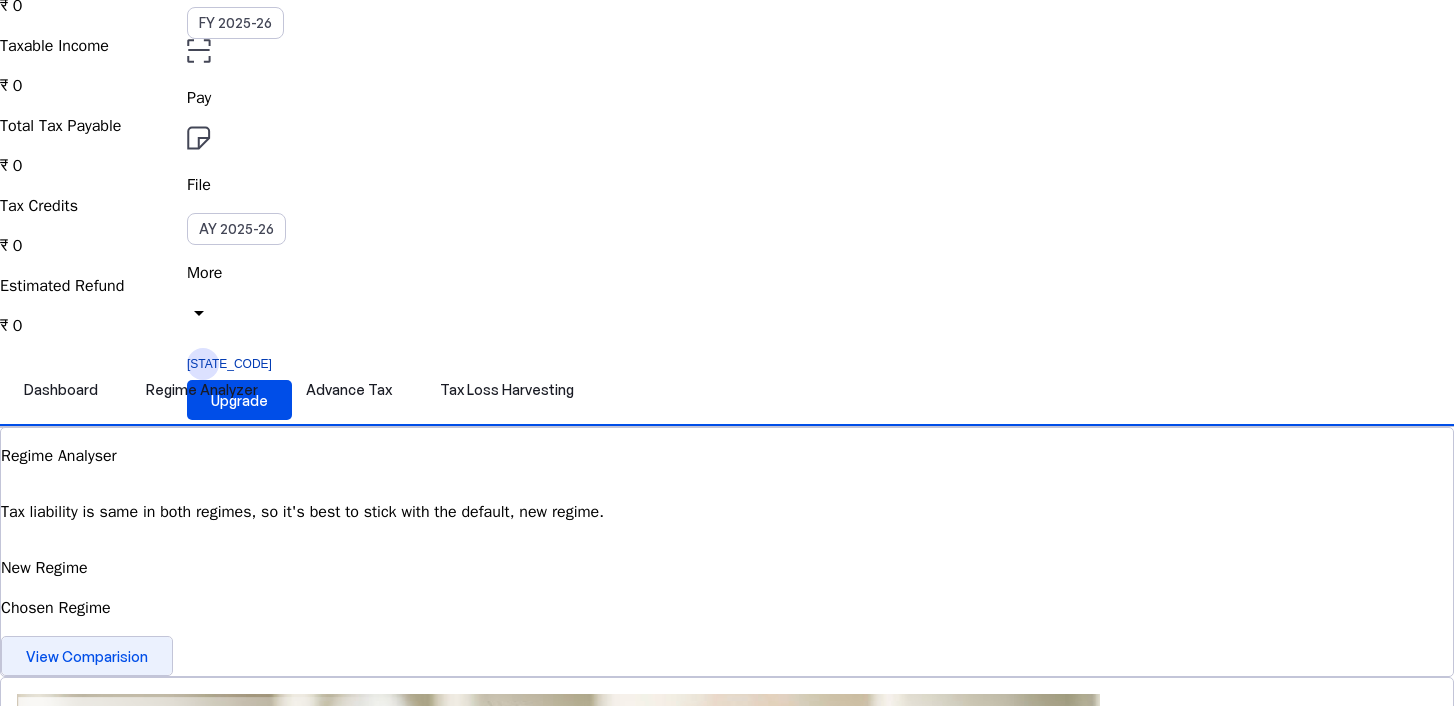 click on "View Comparision" at bounding box center [87, 656] 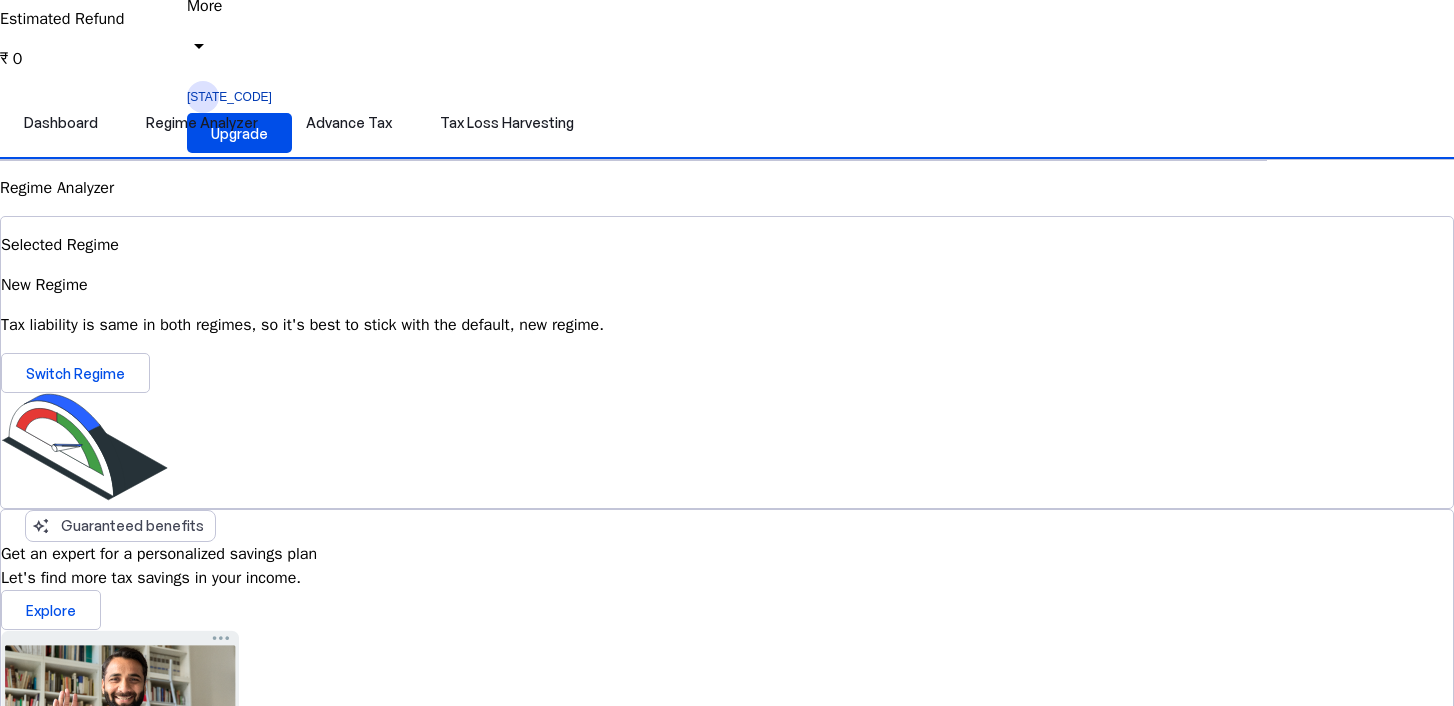 scroll, scrollTop: 0, scrollLeft: 0, axis: both 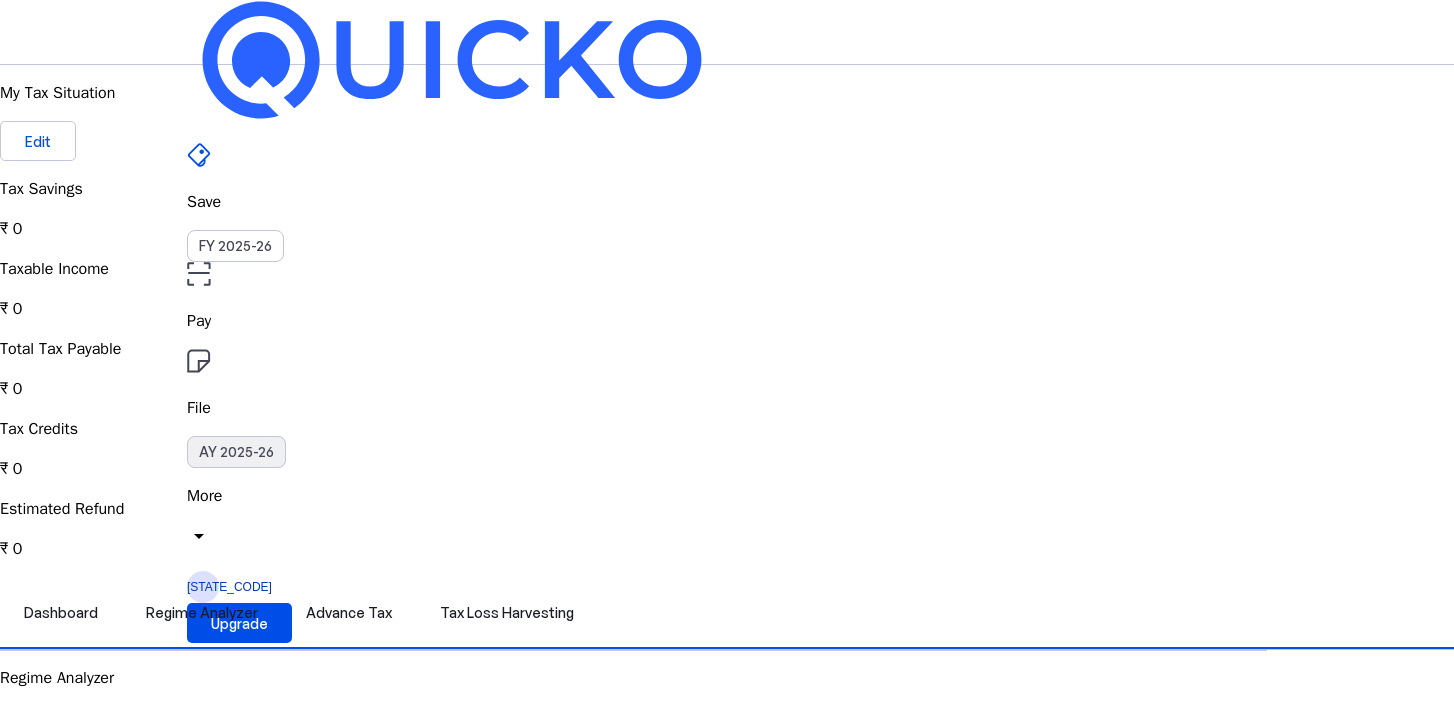 click on "AY 2025-26" at bounding box center [236, 452] 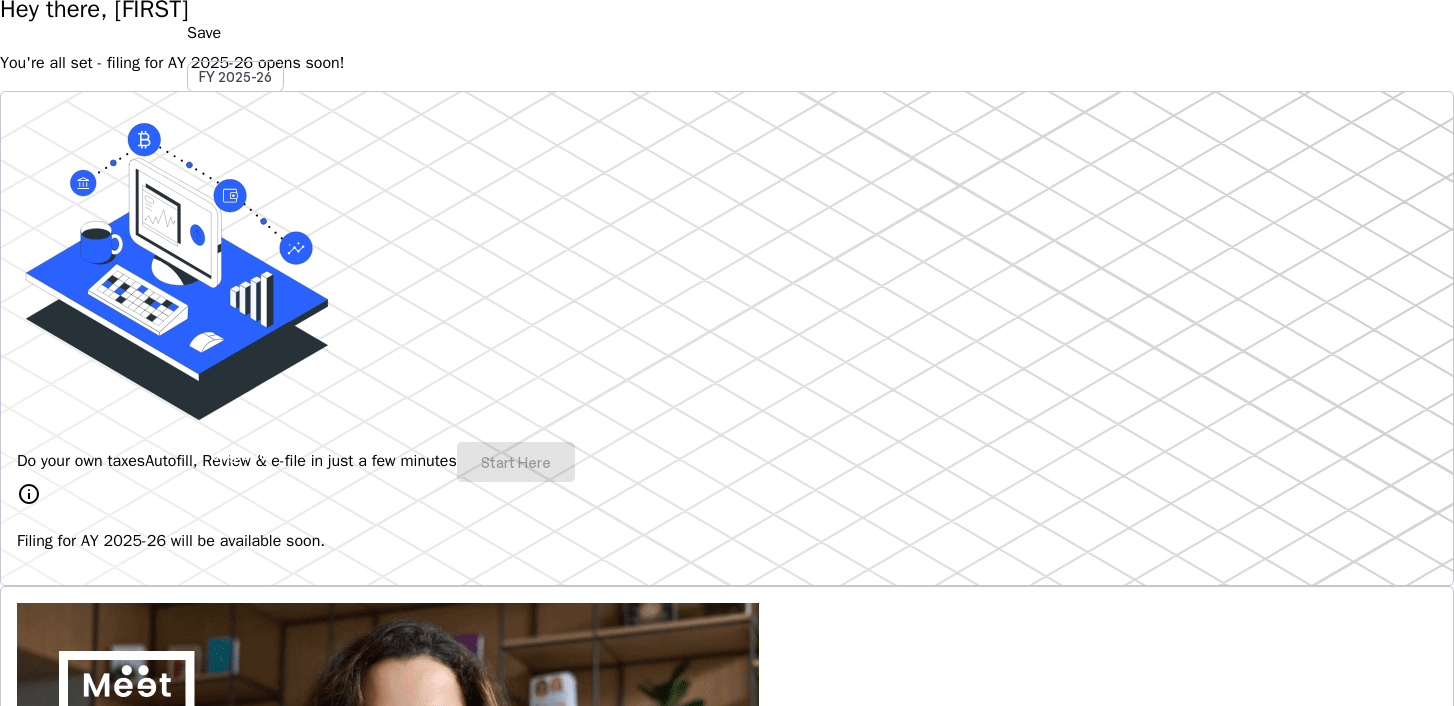 scroll, scrollTop: 179, scrollLeft: 0, axis: vertical 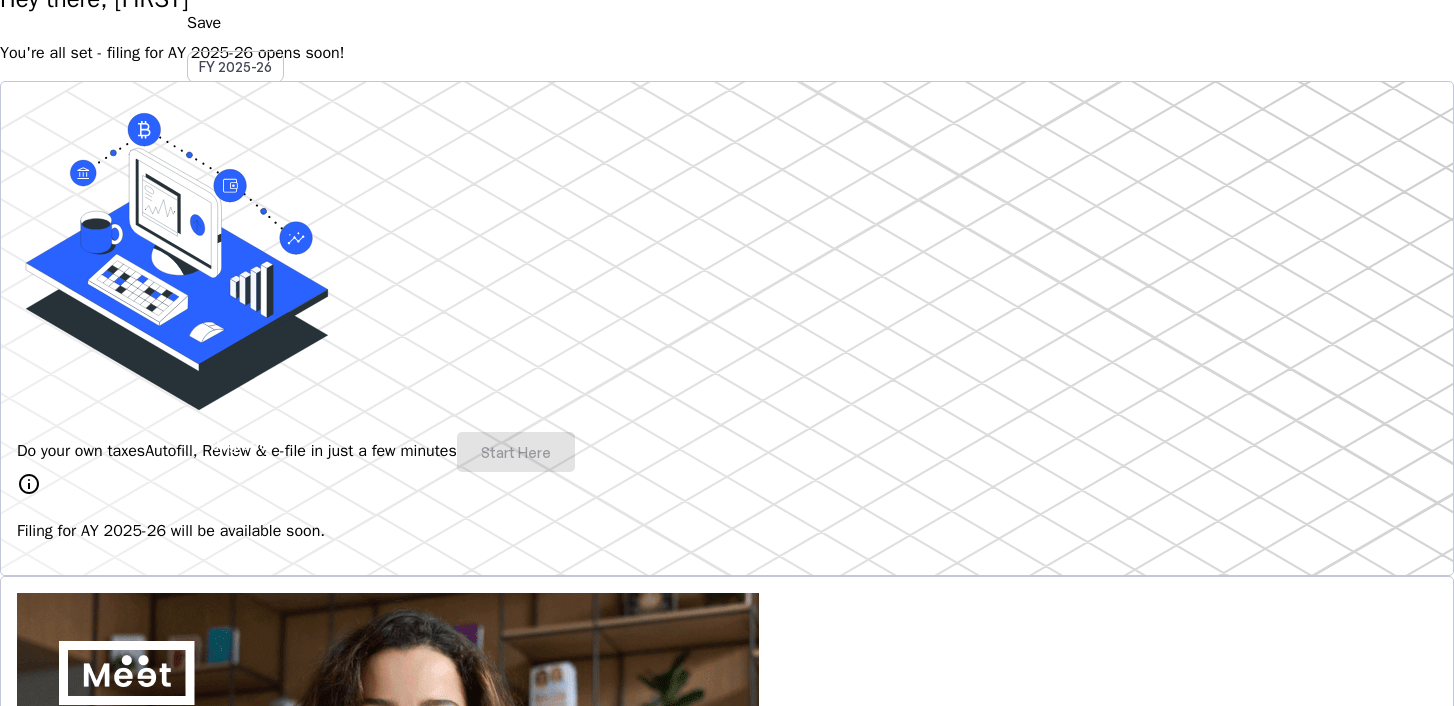 click at bounding box center (67, 1171) 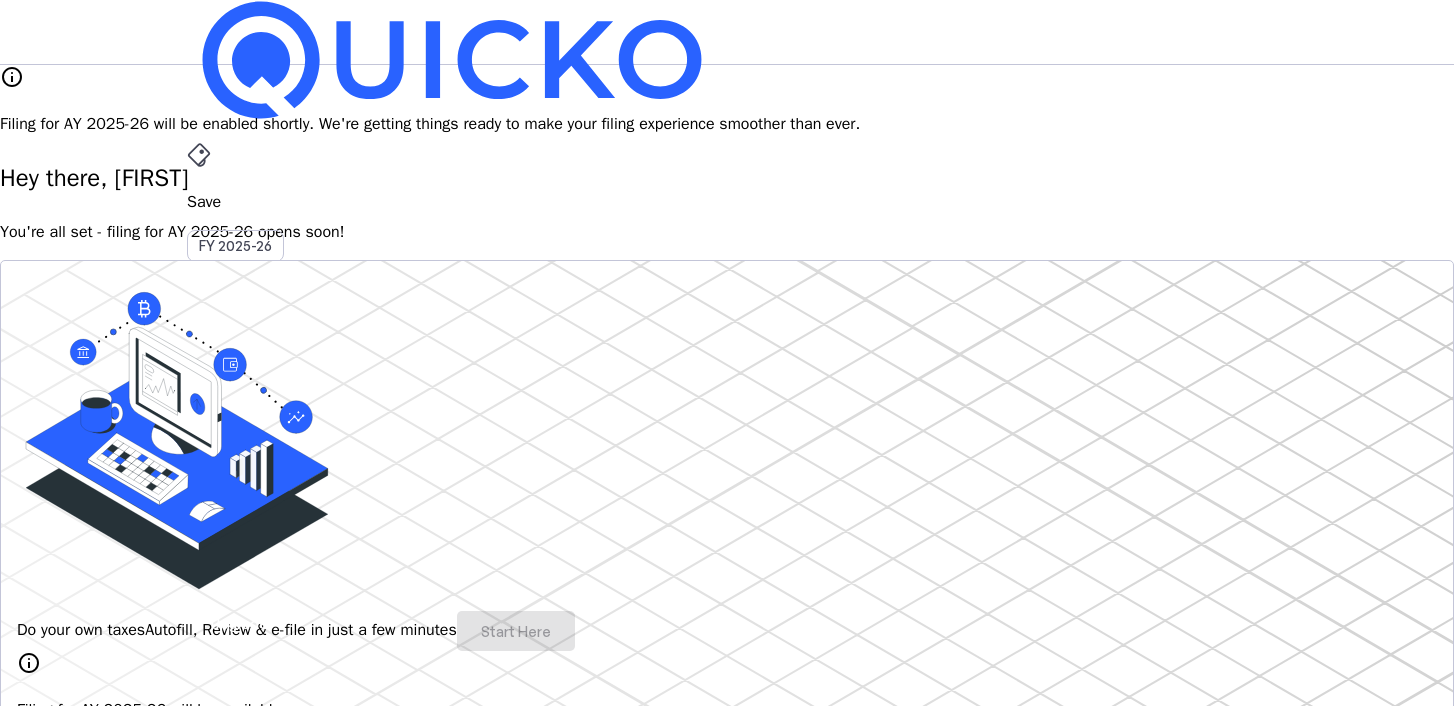click on "Save" at bounding box center [727, 202] 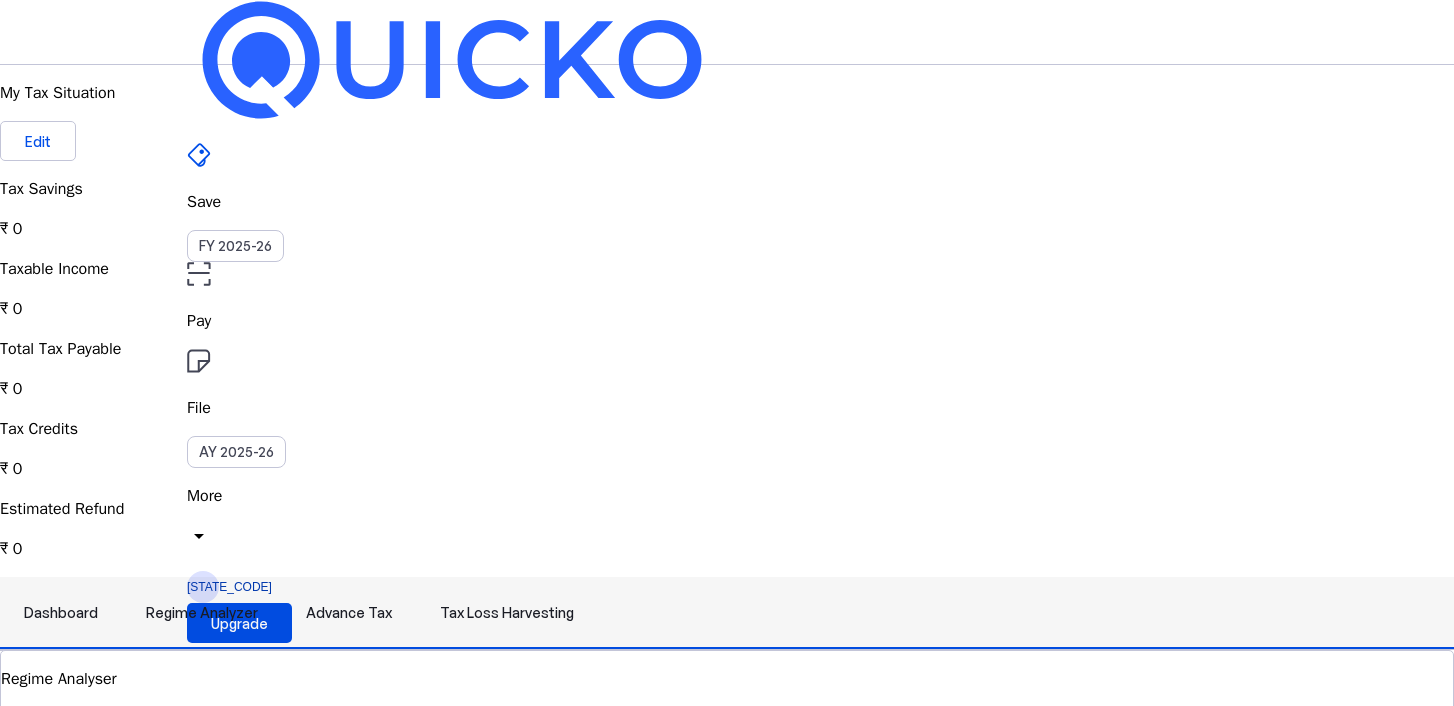 click on "Regime Analyzer" at bounding box center (202, 613) 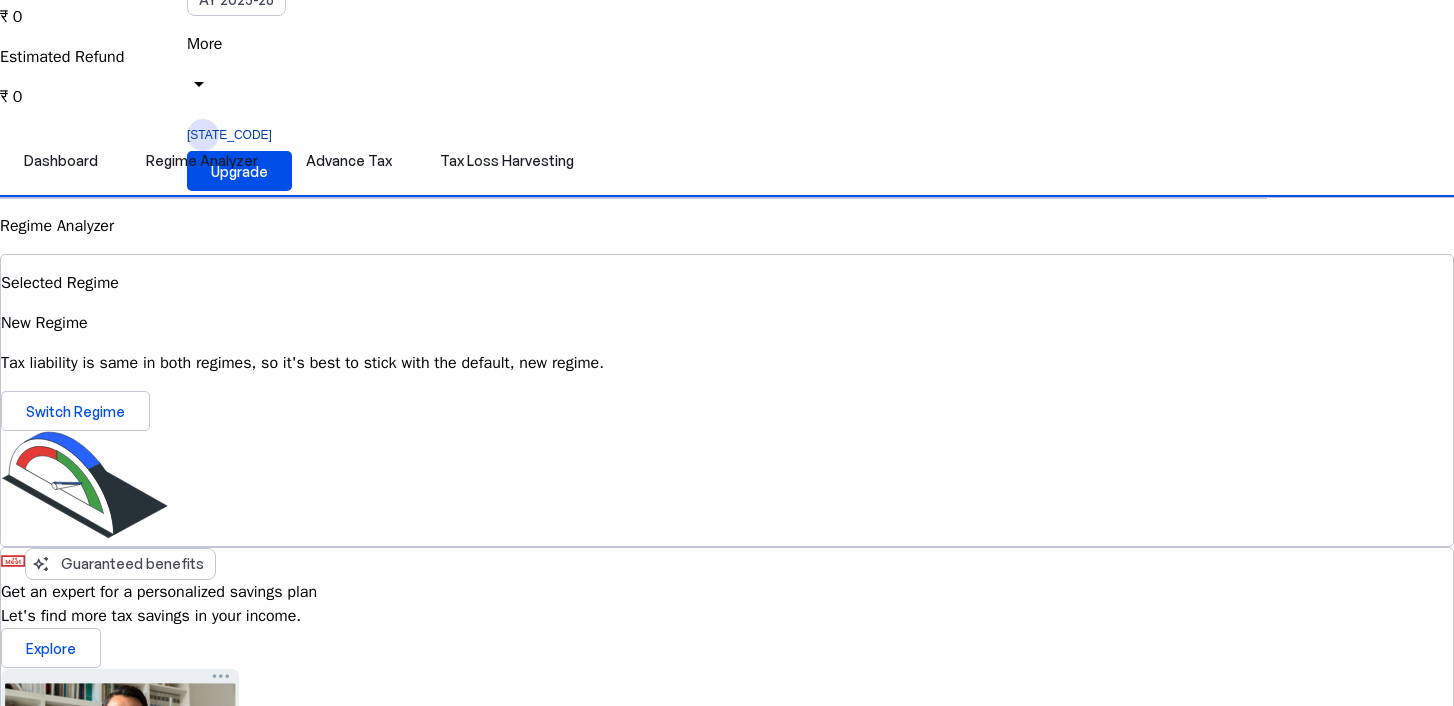 scroll, scrollTop: 0, scrollLeft: 0, axis: both 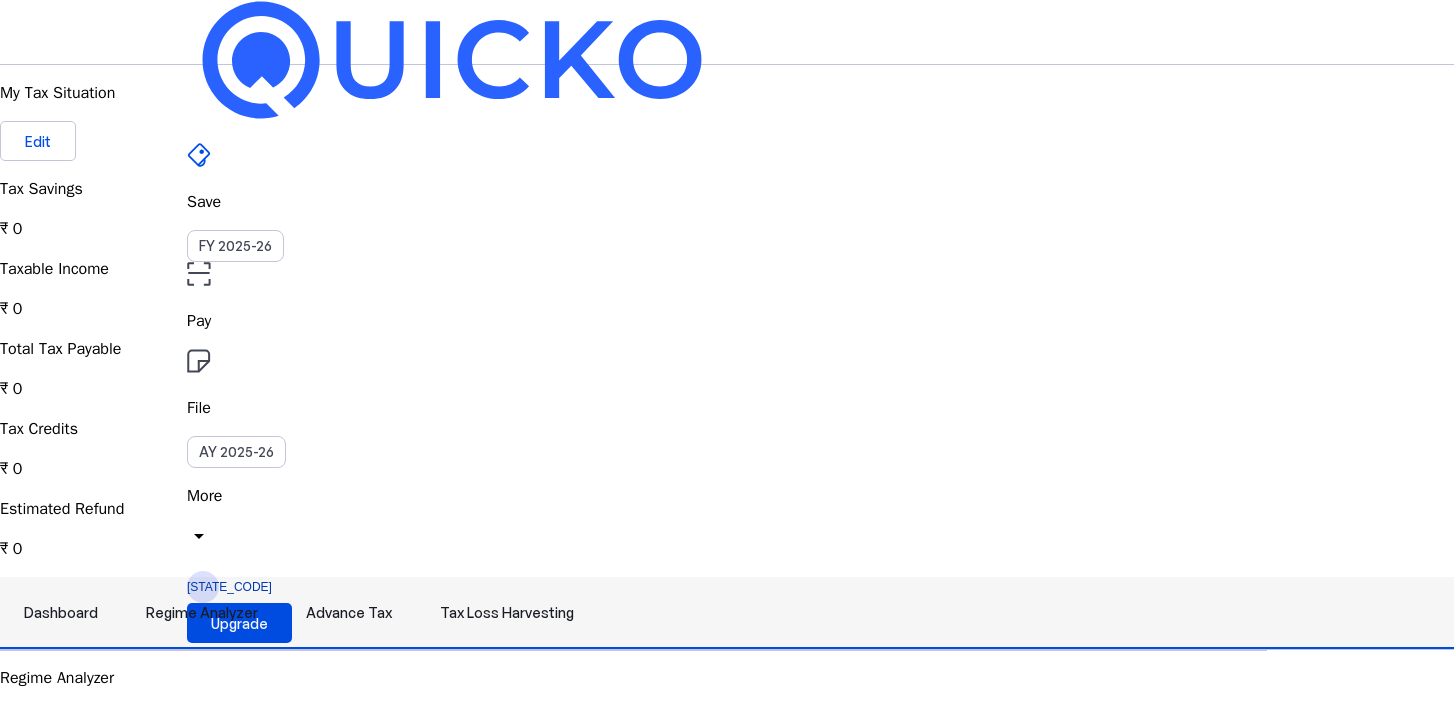 click on "Advance Tax" at bounding box center [349, 613] 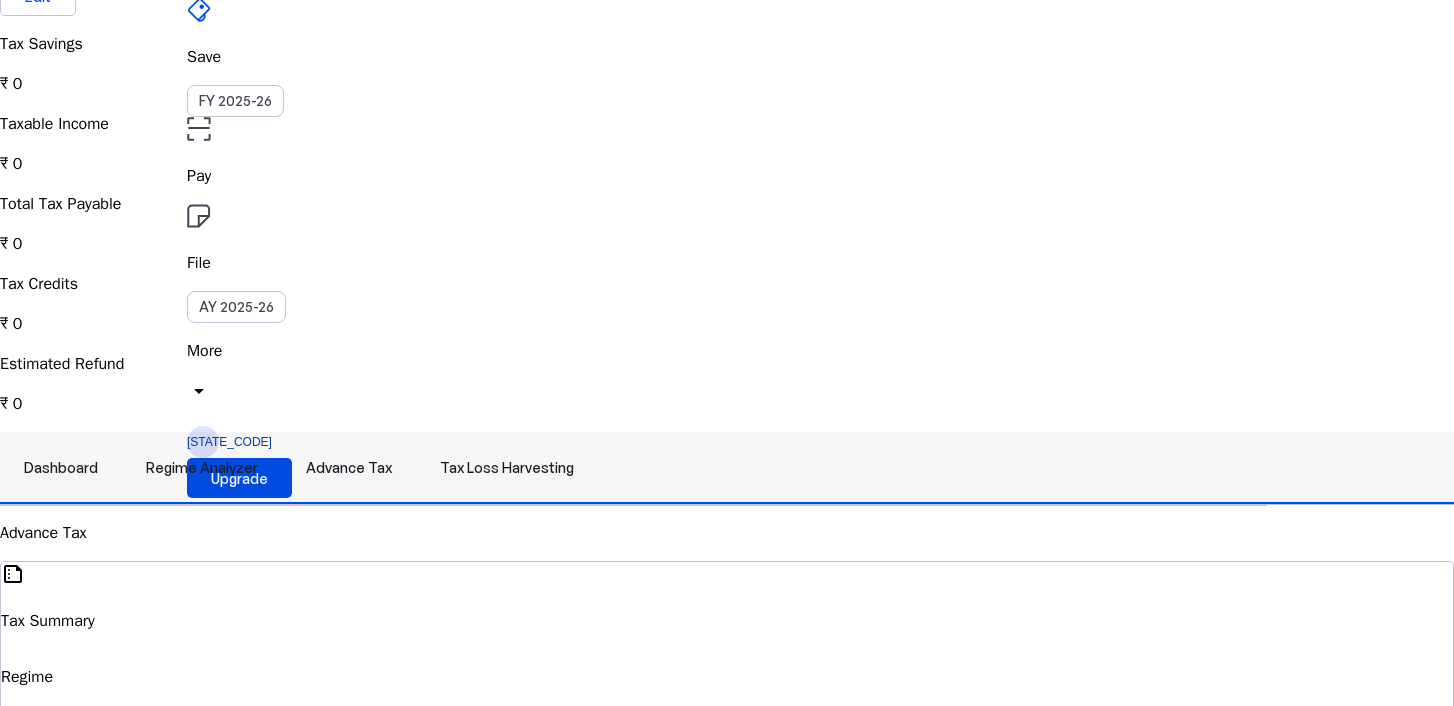 scroll, scrollTop: 0, scrollLeft: 0, axis: both 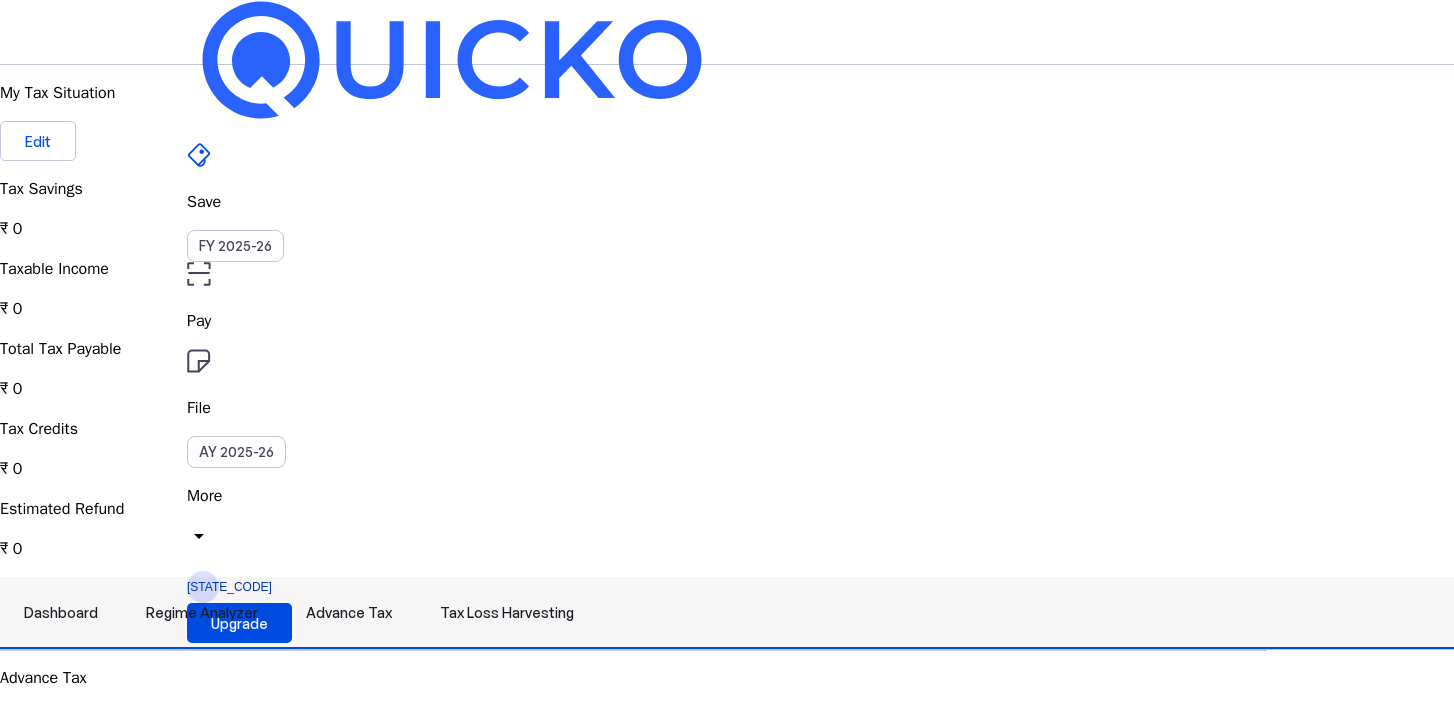 click on "Tax Loss Harvesting" at bounding box center [507, 613] 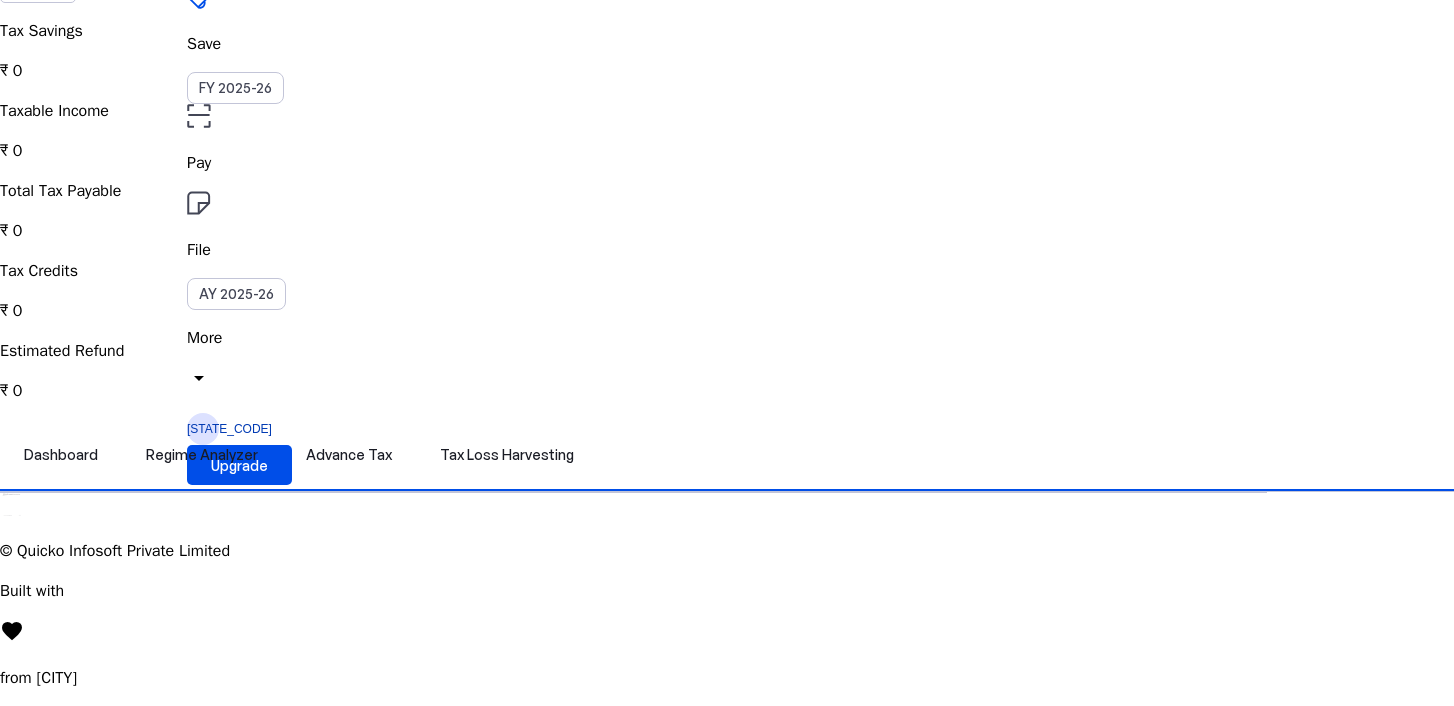 scroll, scrollTop: 0, scrollLeft: 0, axis: both 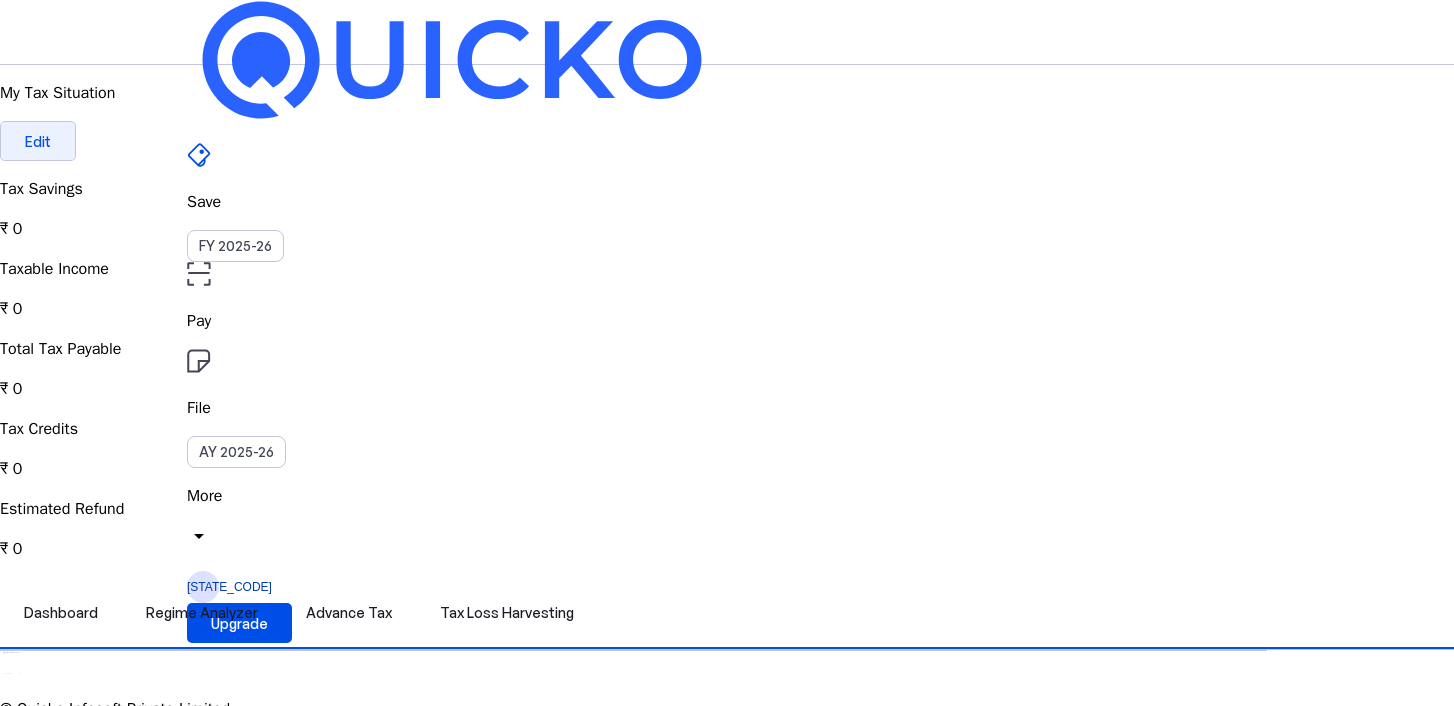 click at bounding box center [38, 141] 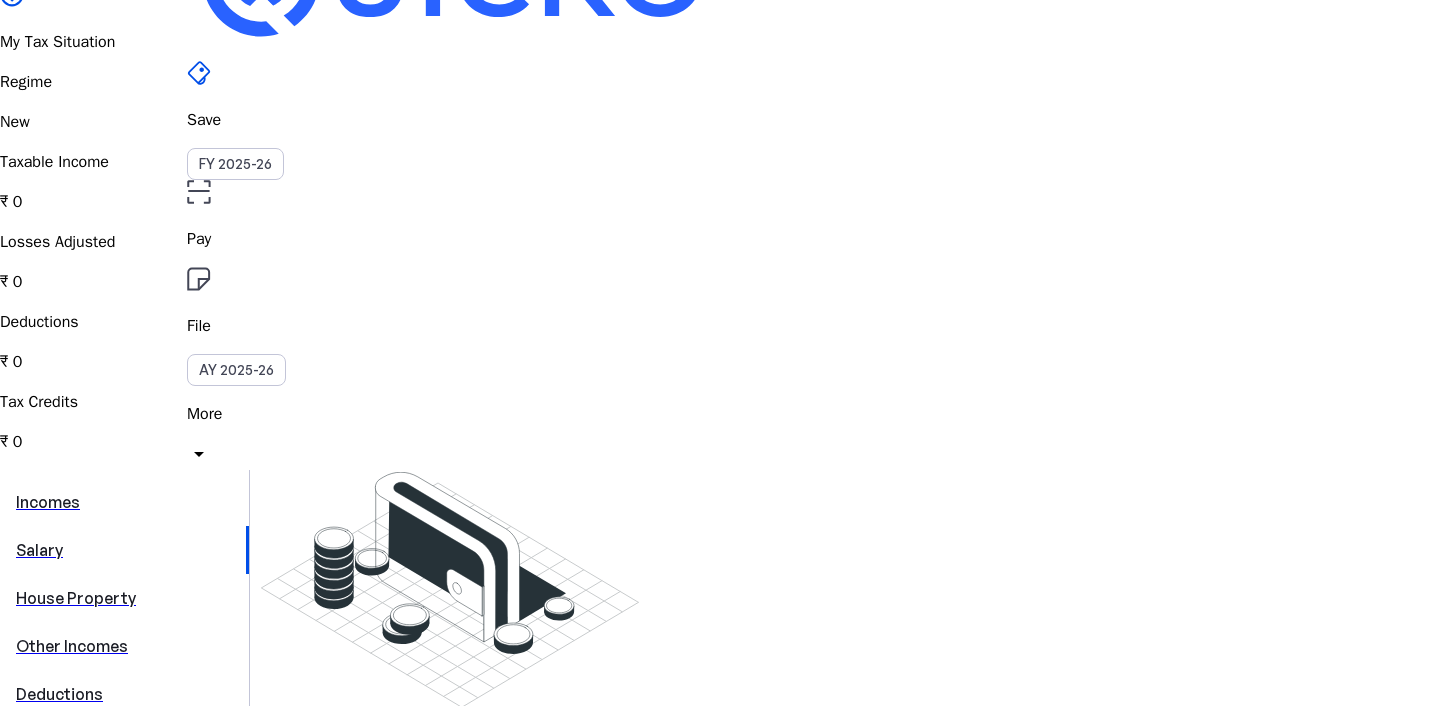 scroll, scrollTop: 0, scrollLeft: 0, axis: both 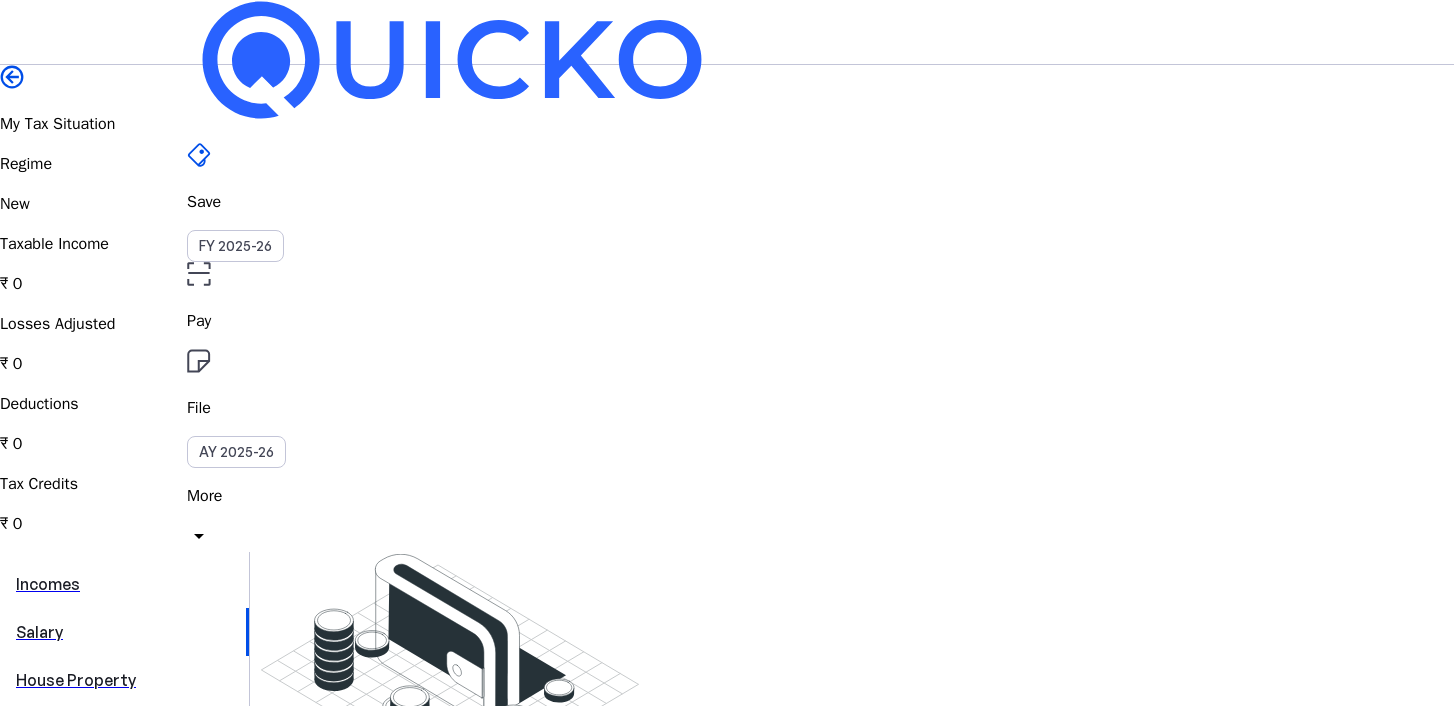 click on "File" at bounding box center (727, 321) 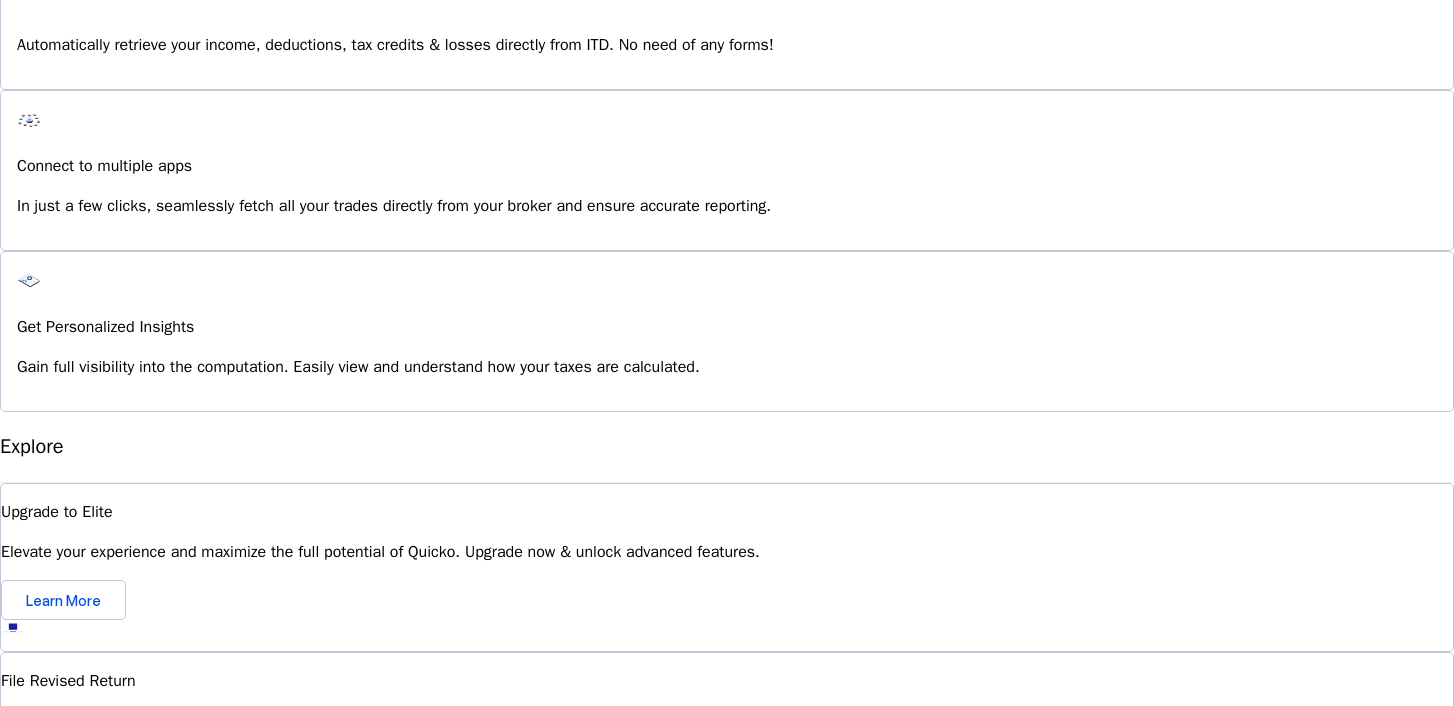 scroll, scrollTop: 1634, scrollLeft: 0, axis: vertical 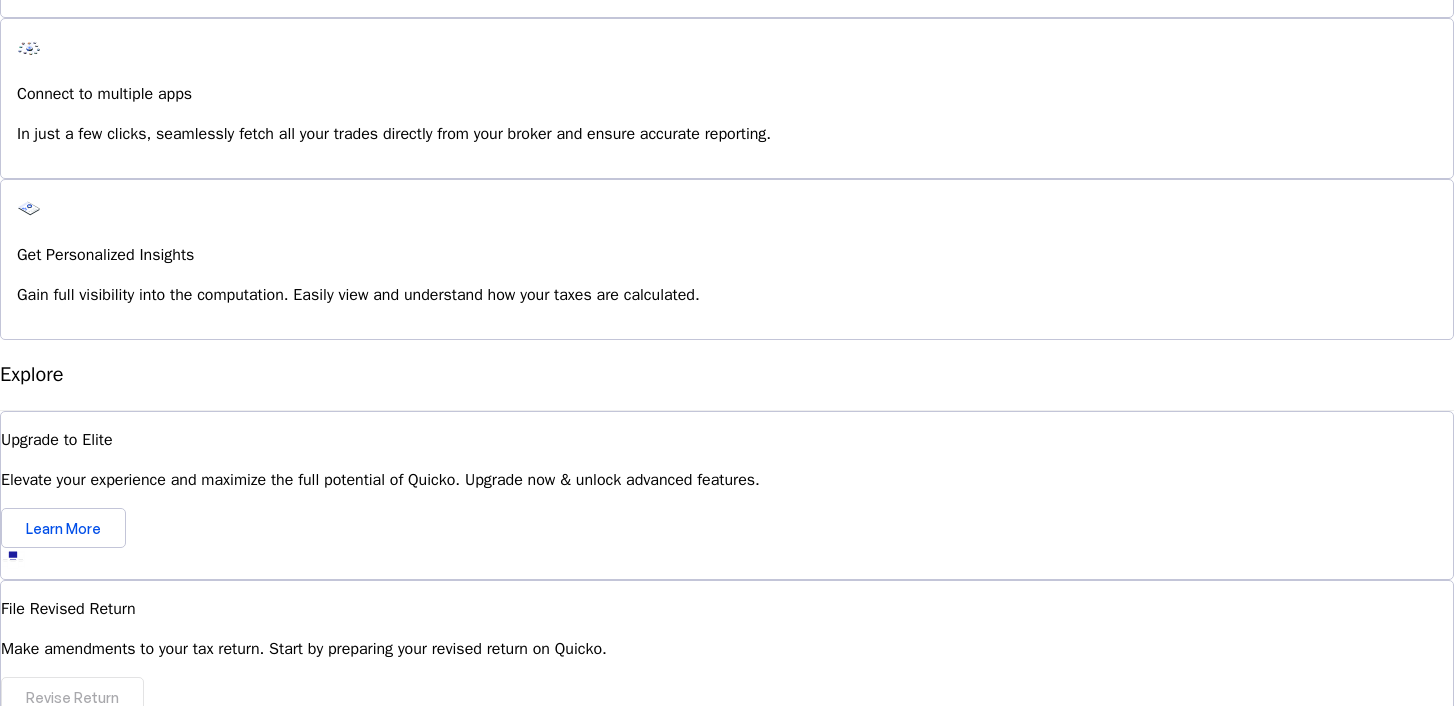 click at bounding box center [51, 859] 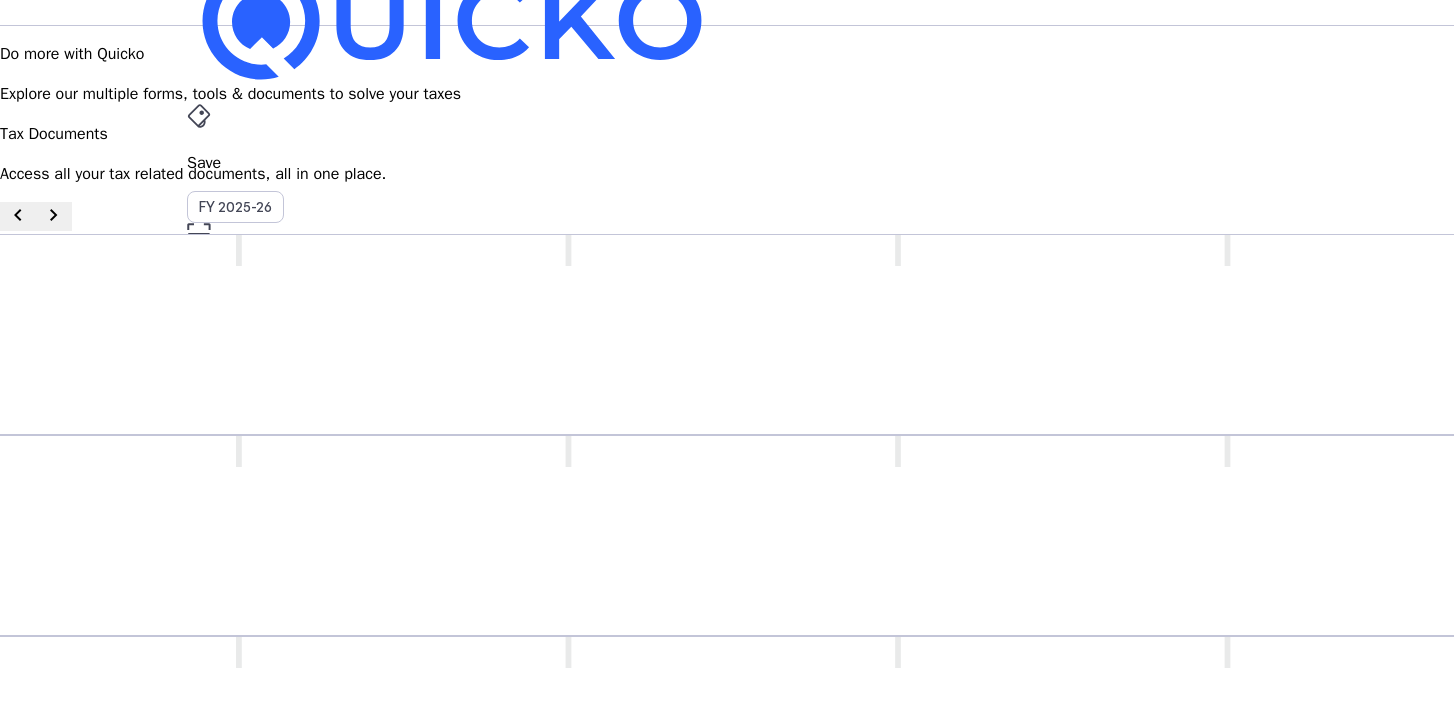 scroll, scrollTop: 47, scrollLeft: 0, axis: vertical 